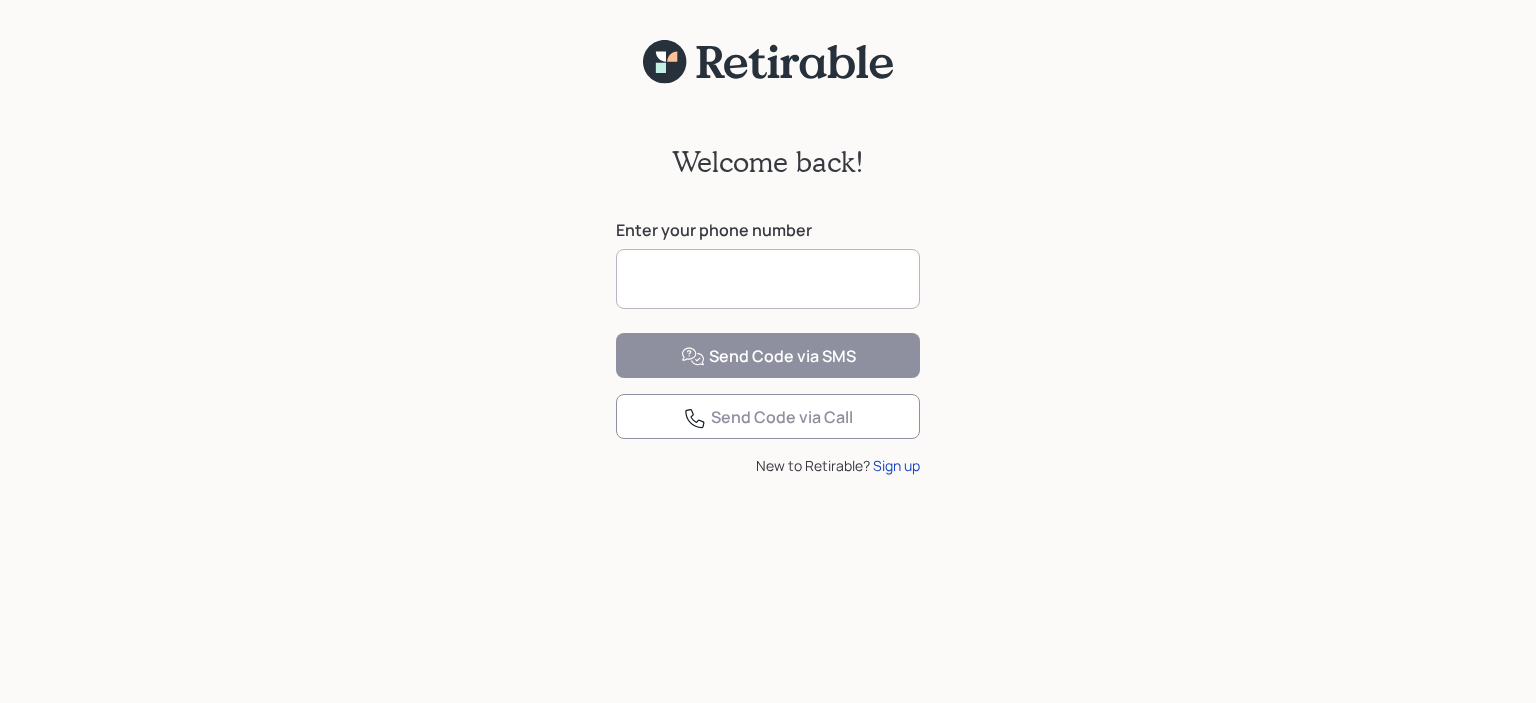 scroll, scrollTop: 0, scrollLeft: 0, axis: both 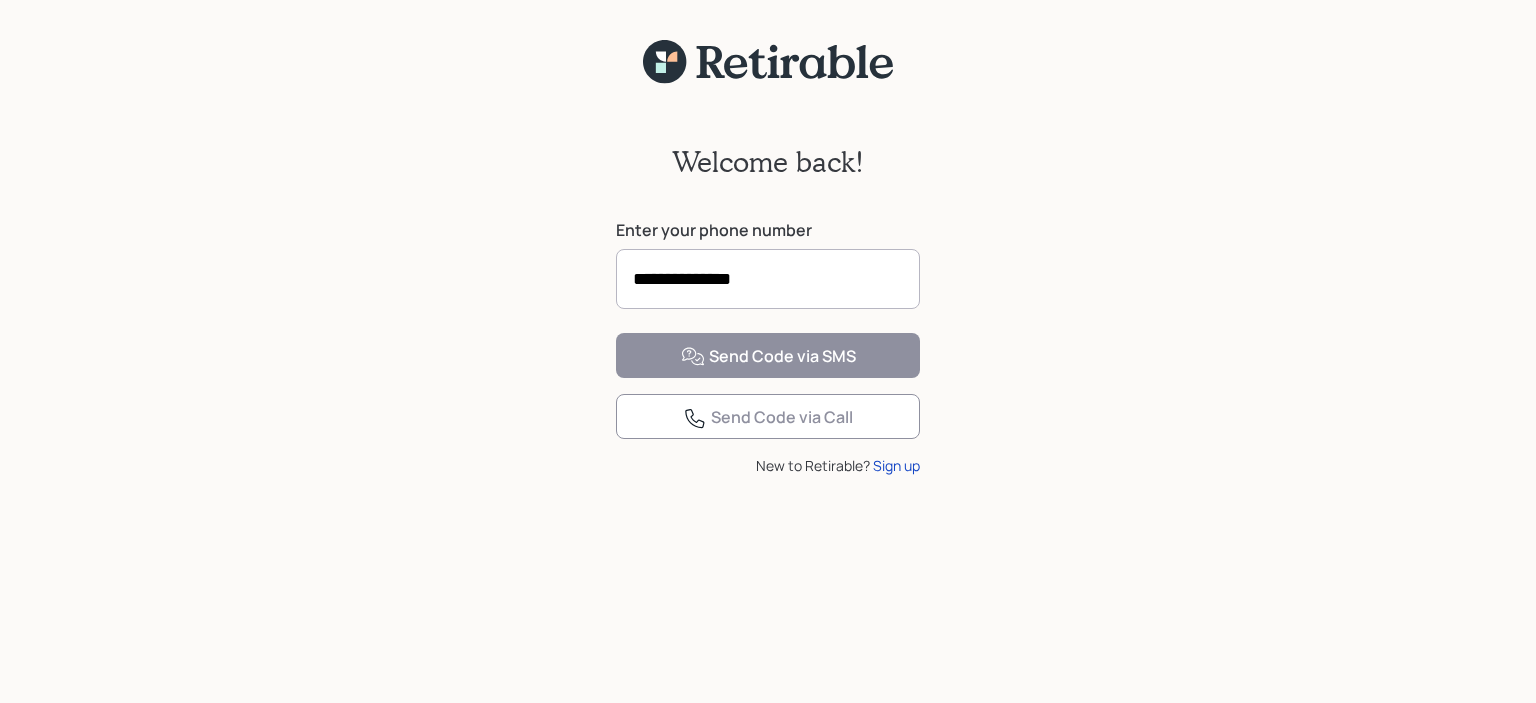 type on "**********" 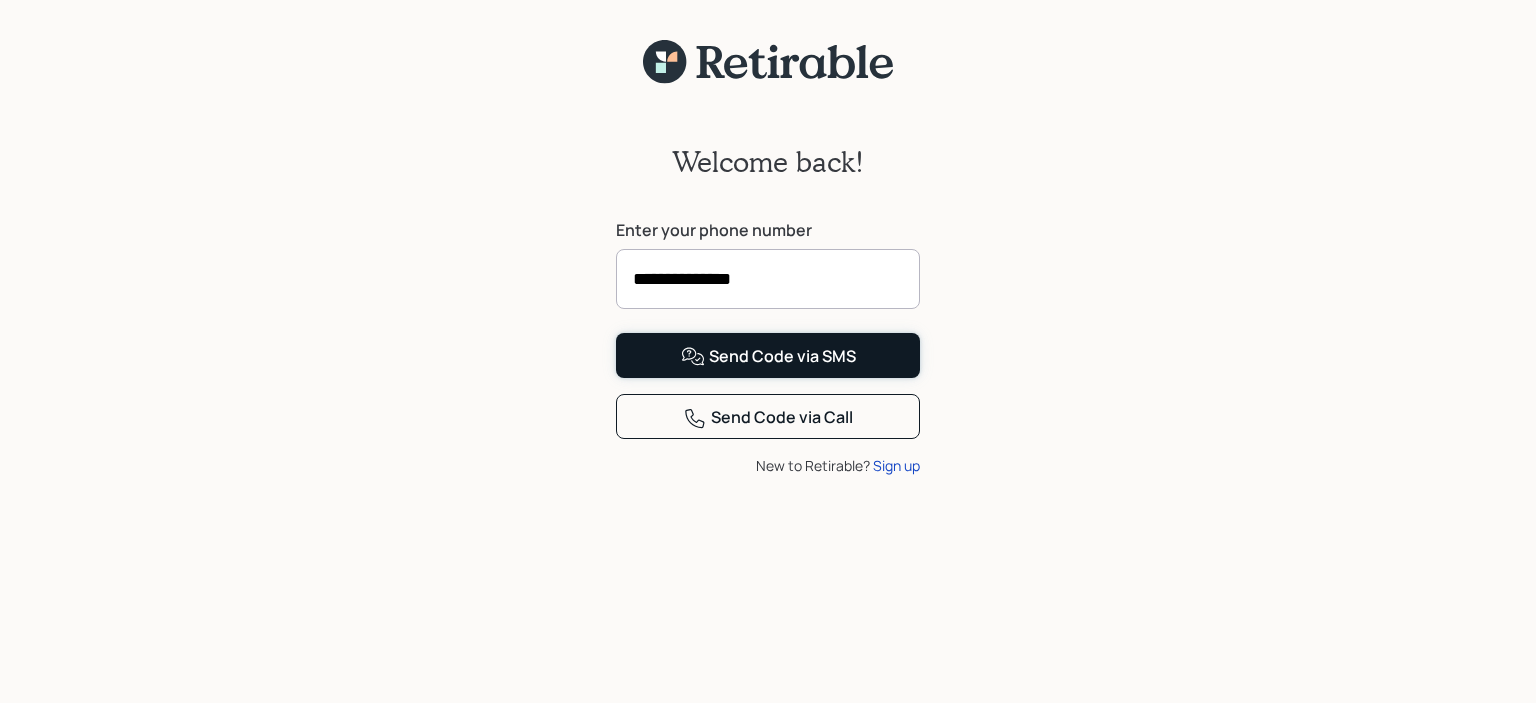 click on "Send Code via SMS" at bounding box center [768, 357] 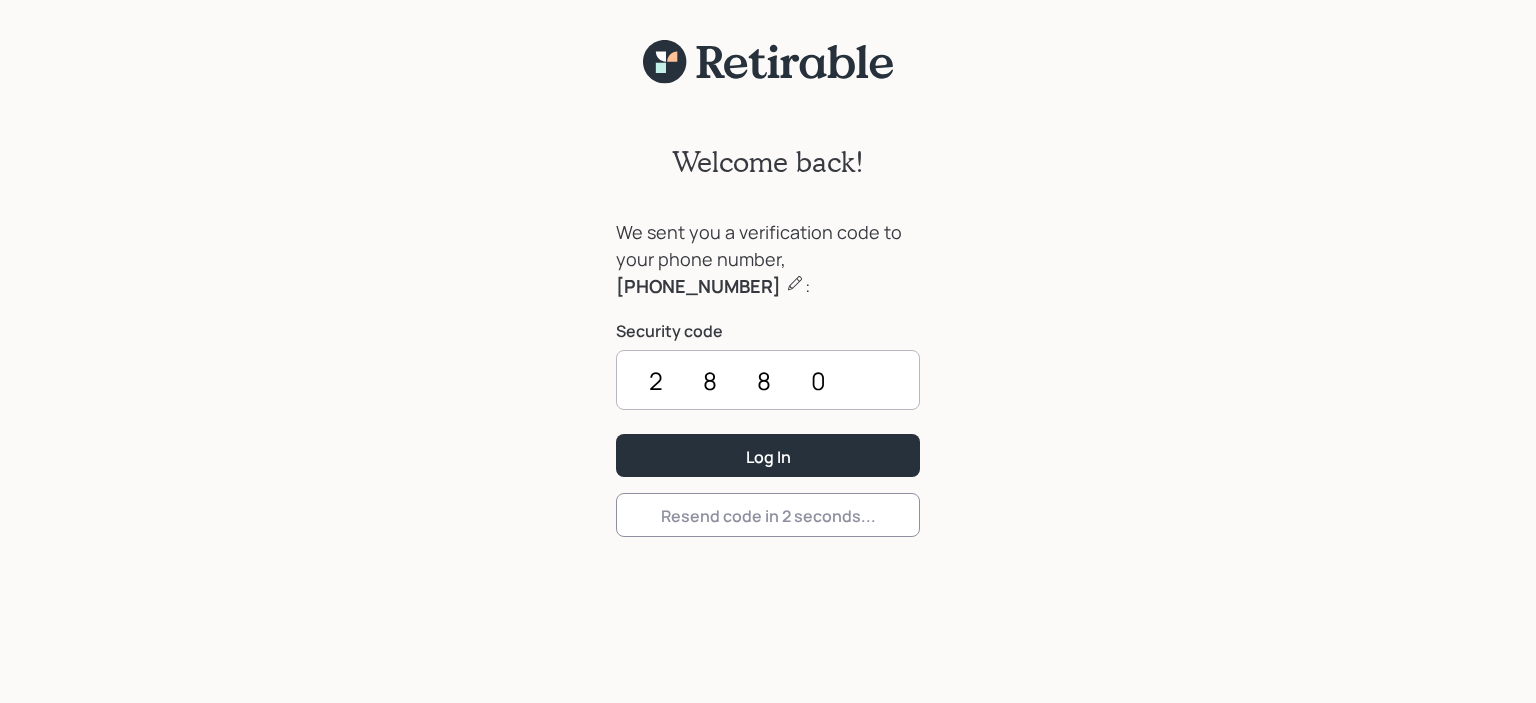 type on "2880" 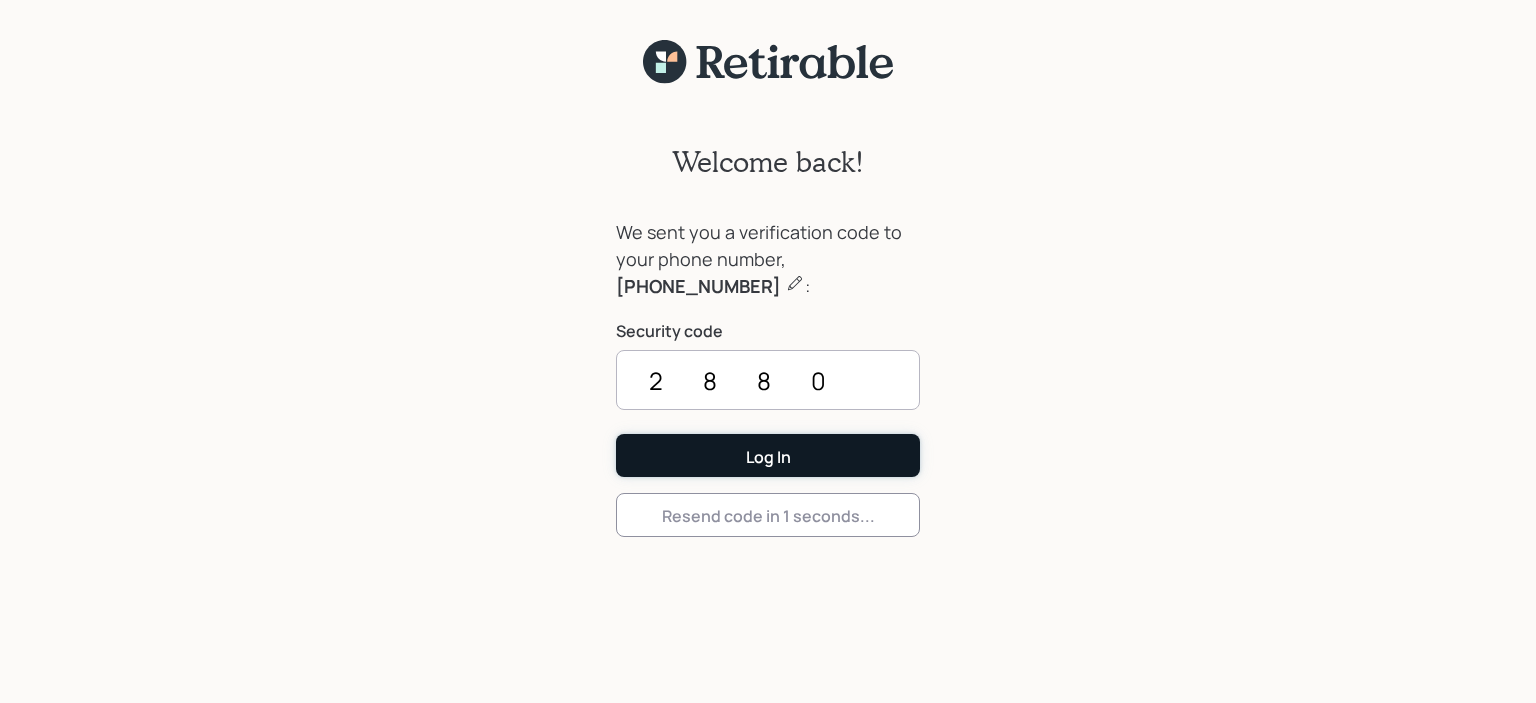 drag, startPoint x: 713, startPoint y: 439, endPoint x: 728, endPoint y: 459, distance: 25 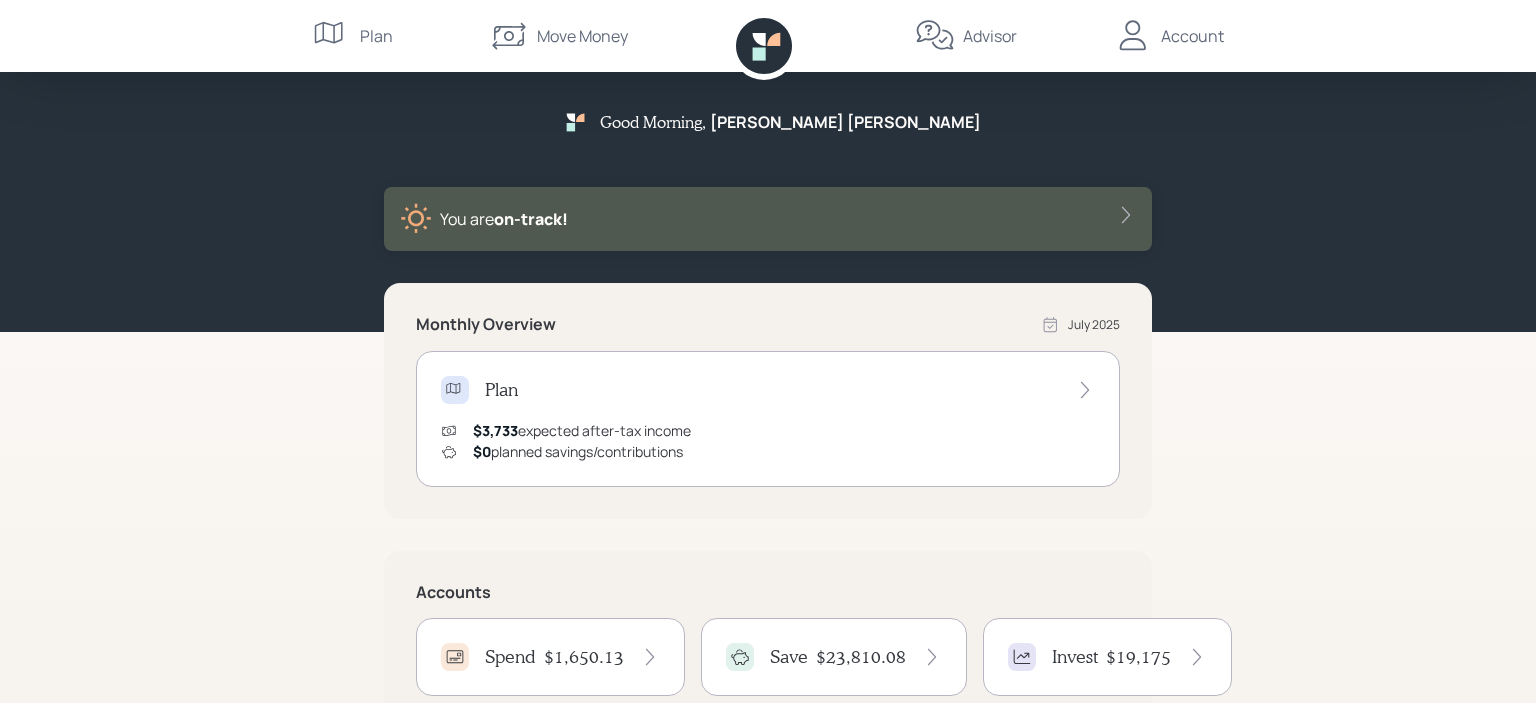 click on "$1,650.13" at bounding box center (584, 657) 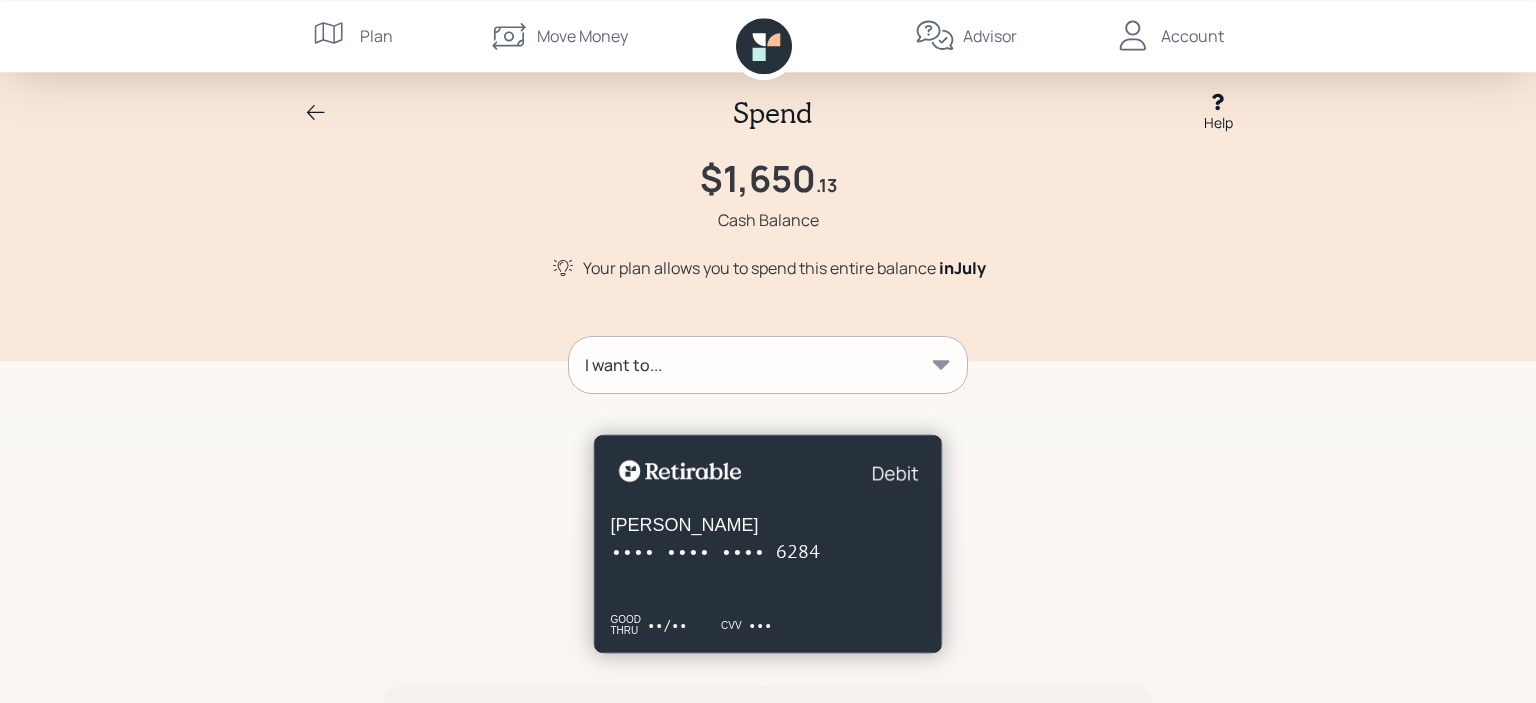 scroll, scrollTop: 9, scrollLeft: 0, axis: vertical 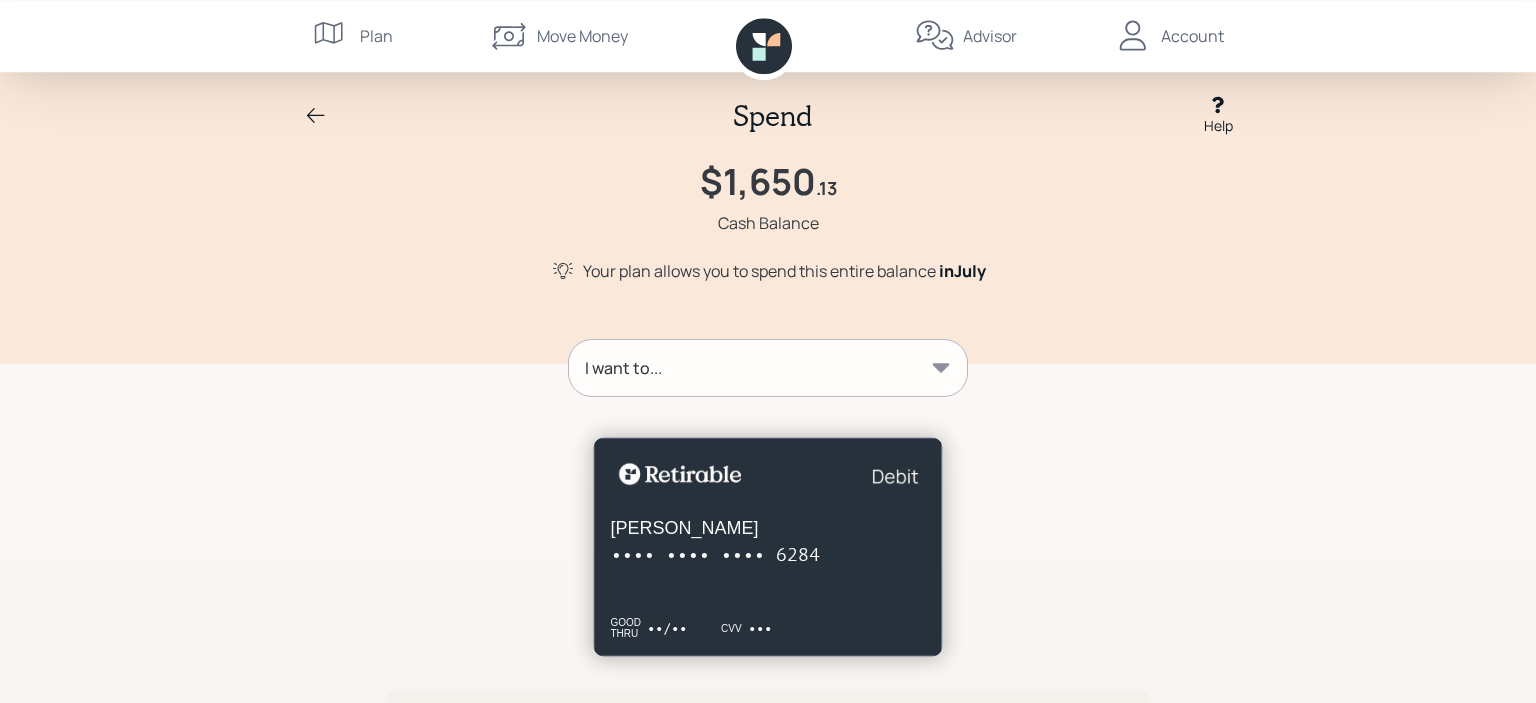 click 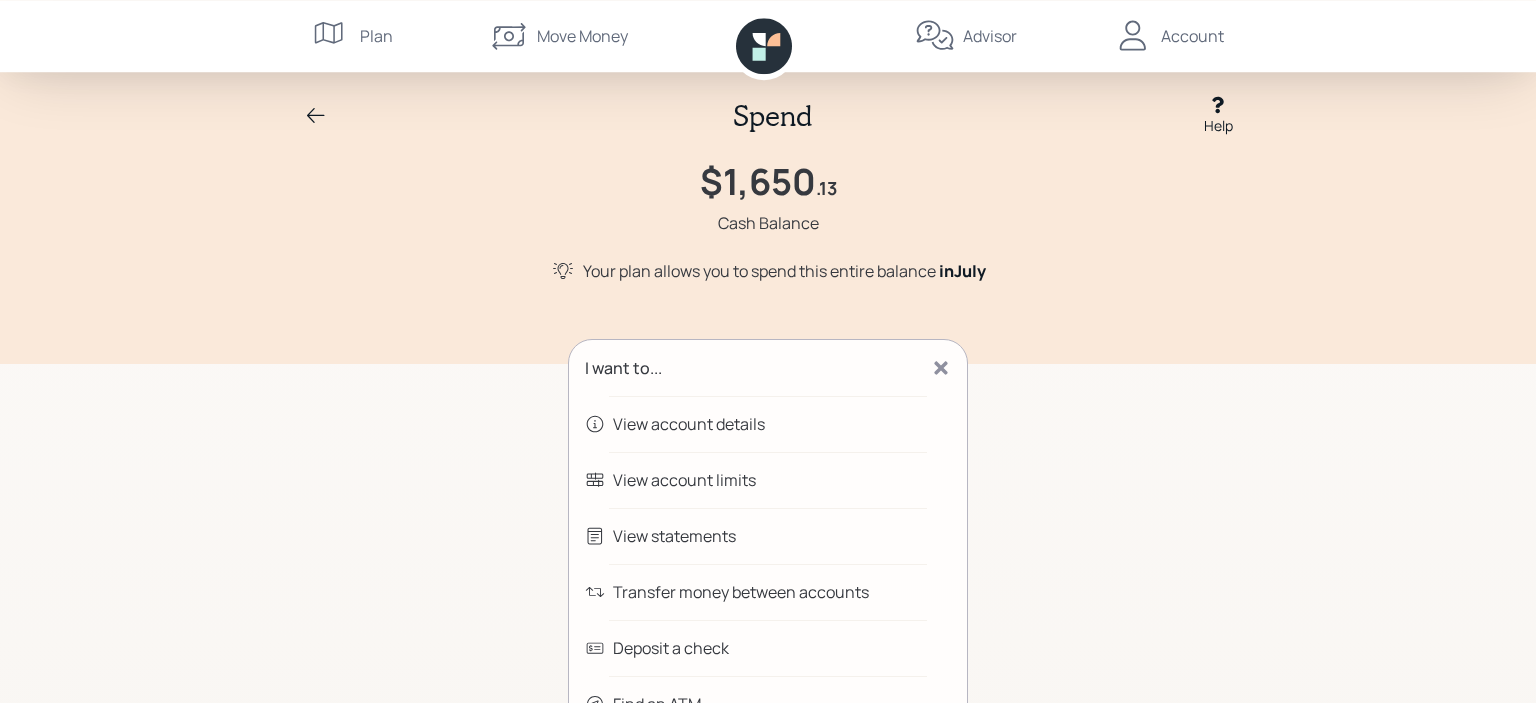 click on "Transfer money between accounts" at bounding box center [741, 592] 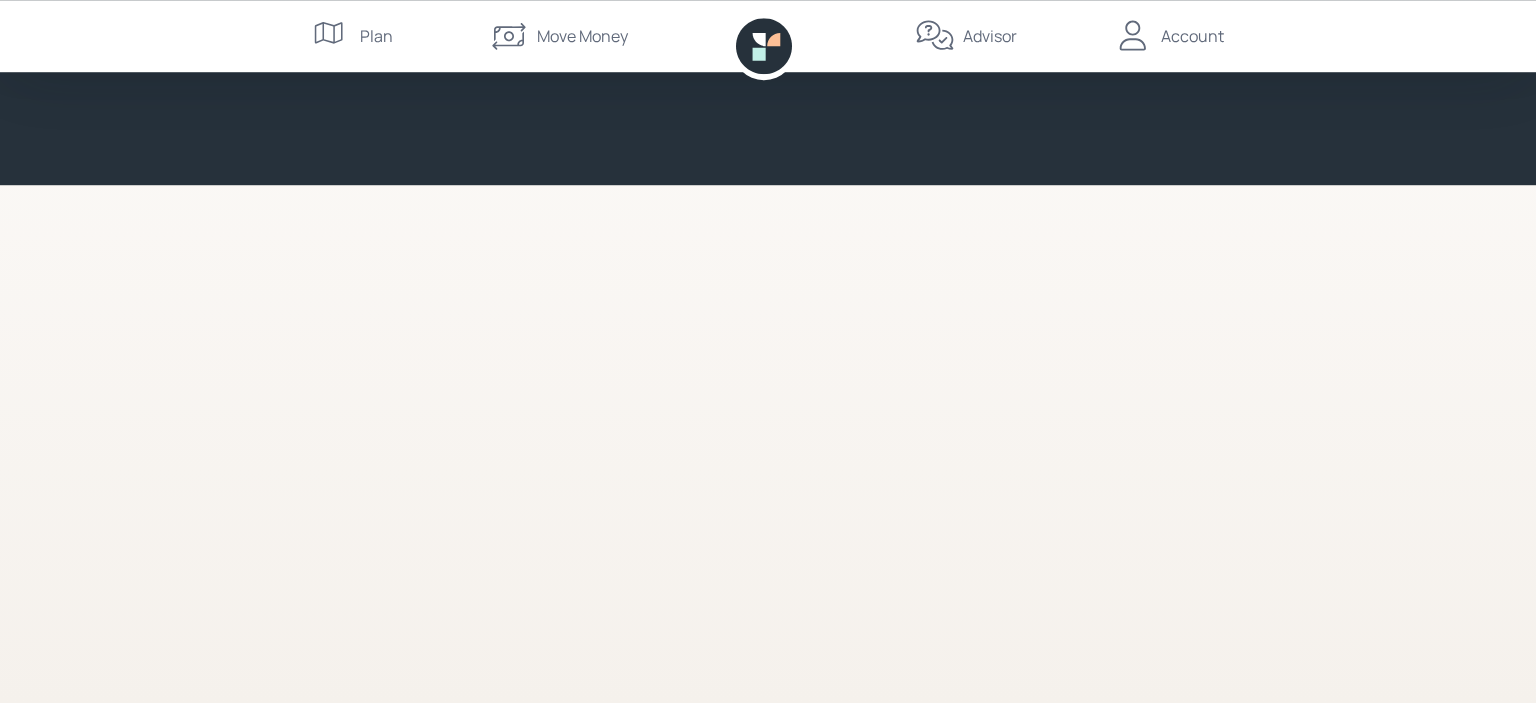 scroll, scrollTop: 0, scrollLeft: 0, axis: both 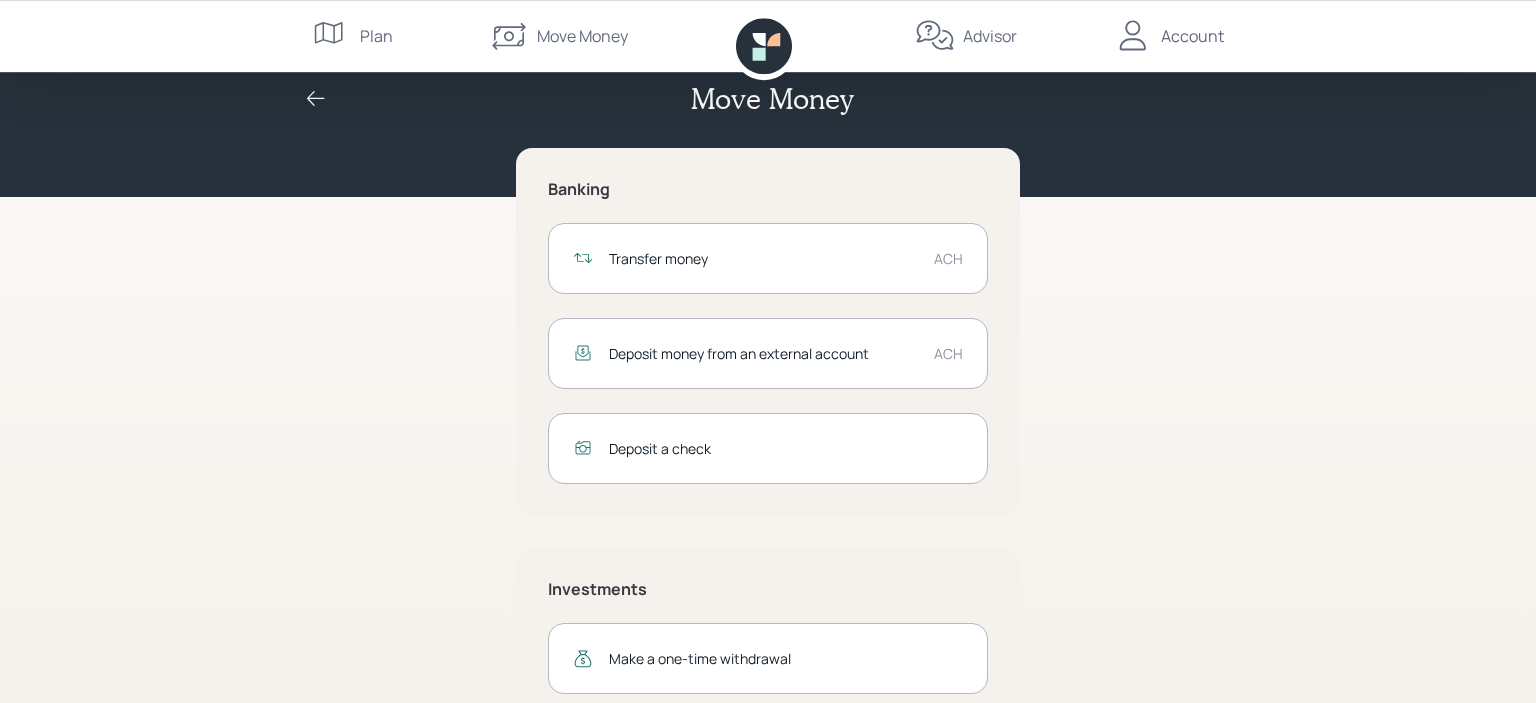 click on "Transfer money" at bounding box center [763, 258] 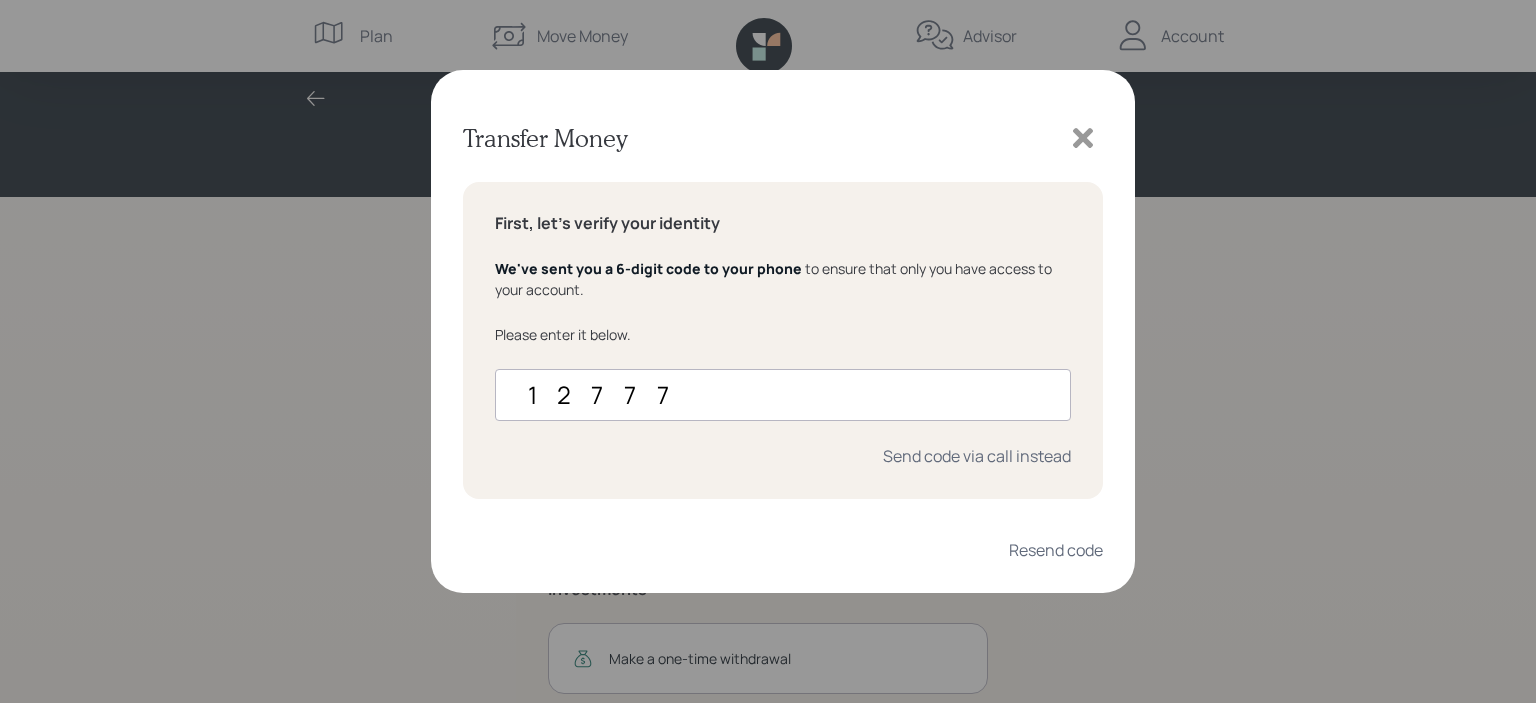 type on "127772" 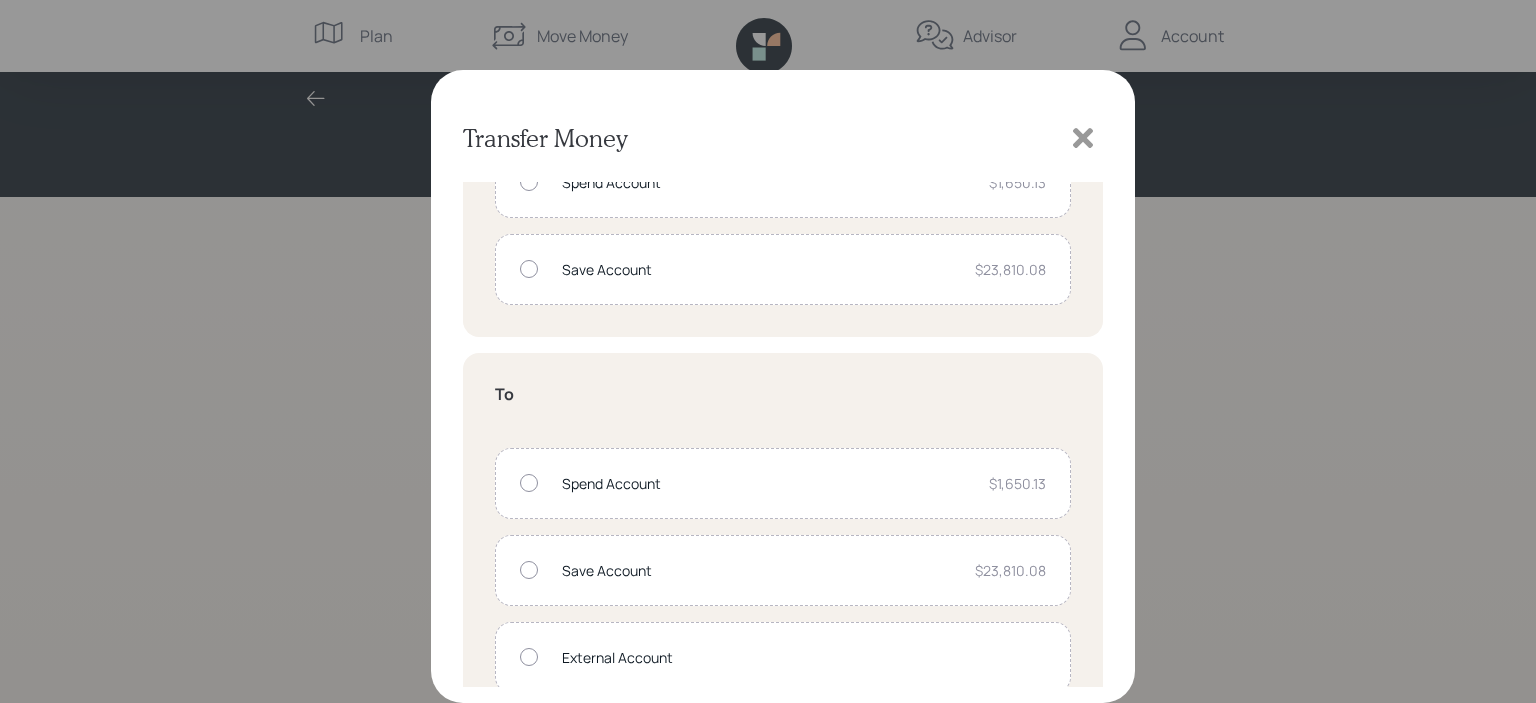 scroll, scrollTop: 166, scrollLeft: 0, axis: vertical 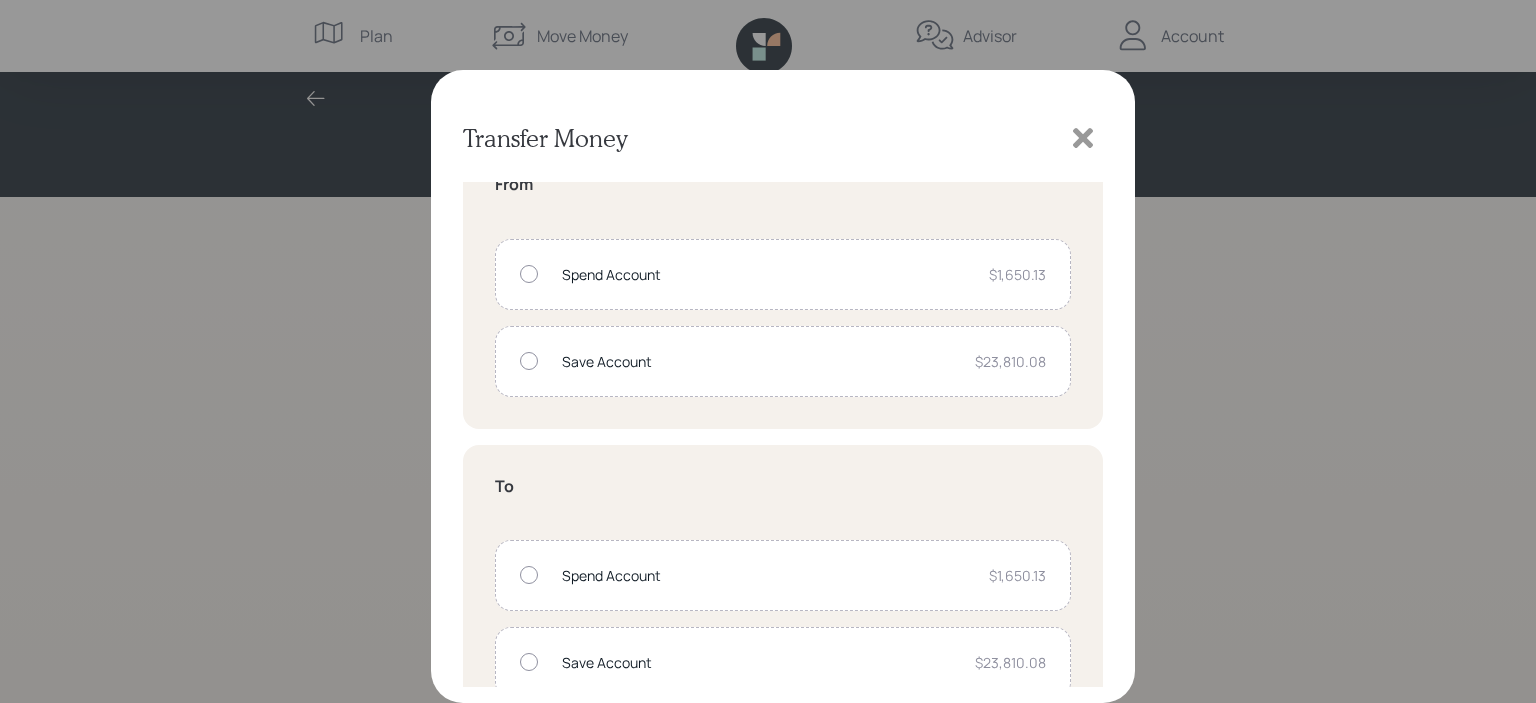 click on "Spend Account $1,650.13" at bounding box center [783, 274] 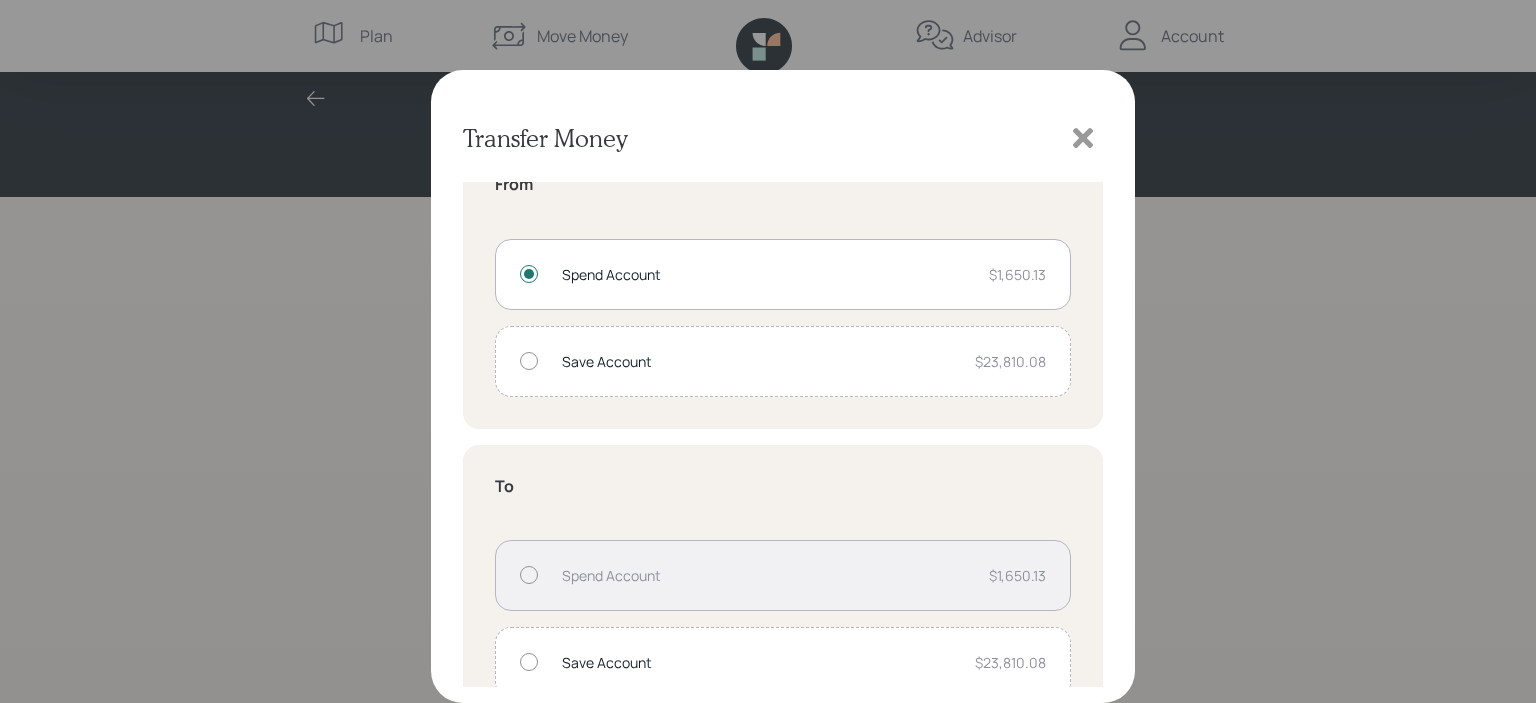 radio on "true" 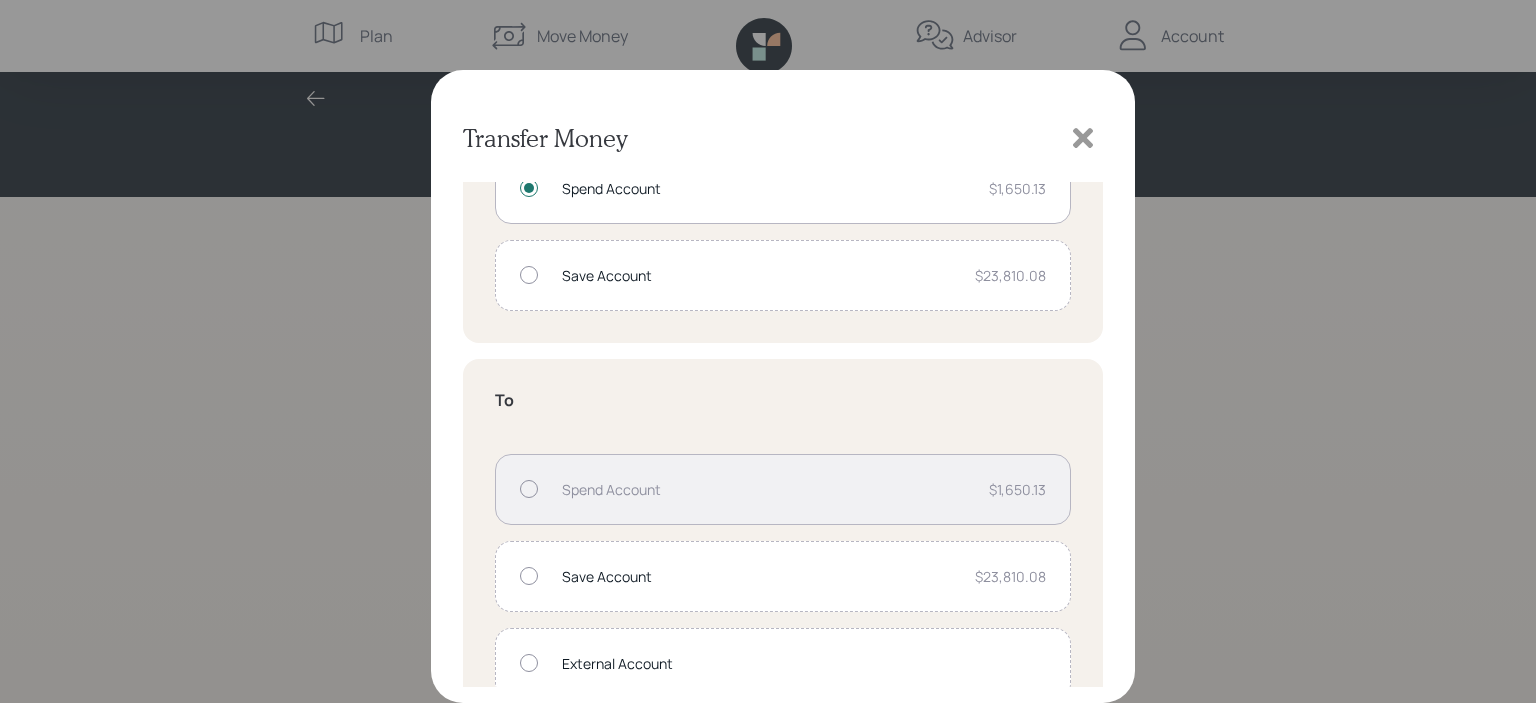 scroll, scrollTop: 166, scrollLeft: 0, axis: vertical 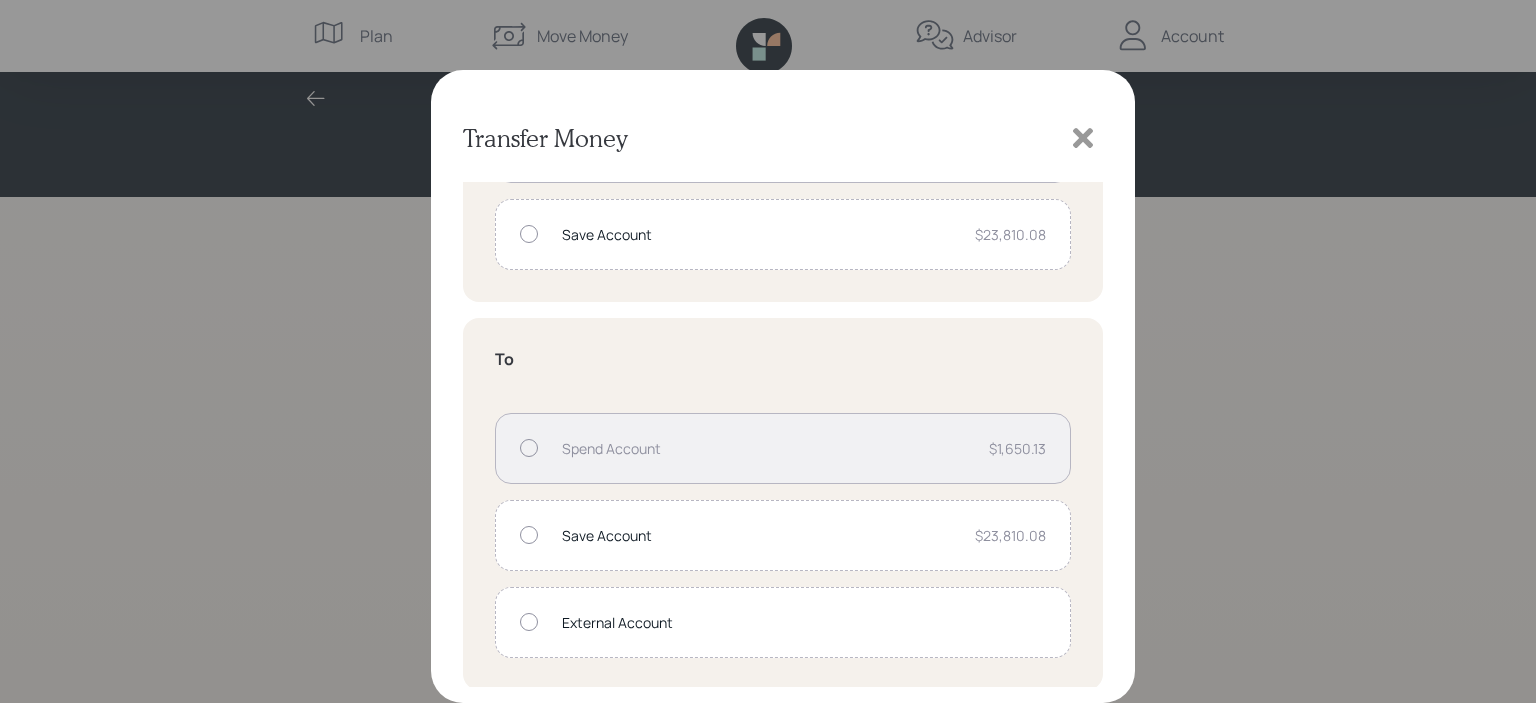 click at bounding box center [529, 622] 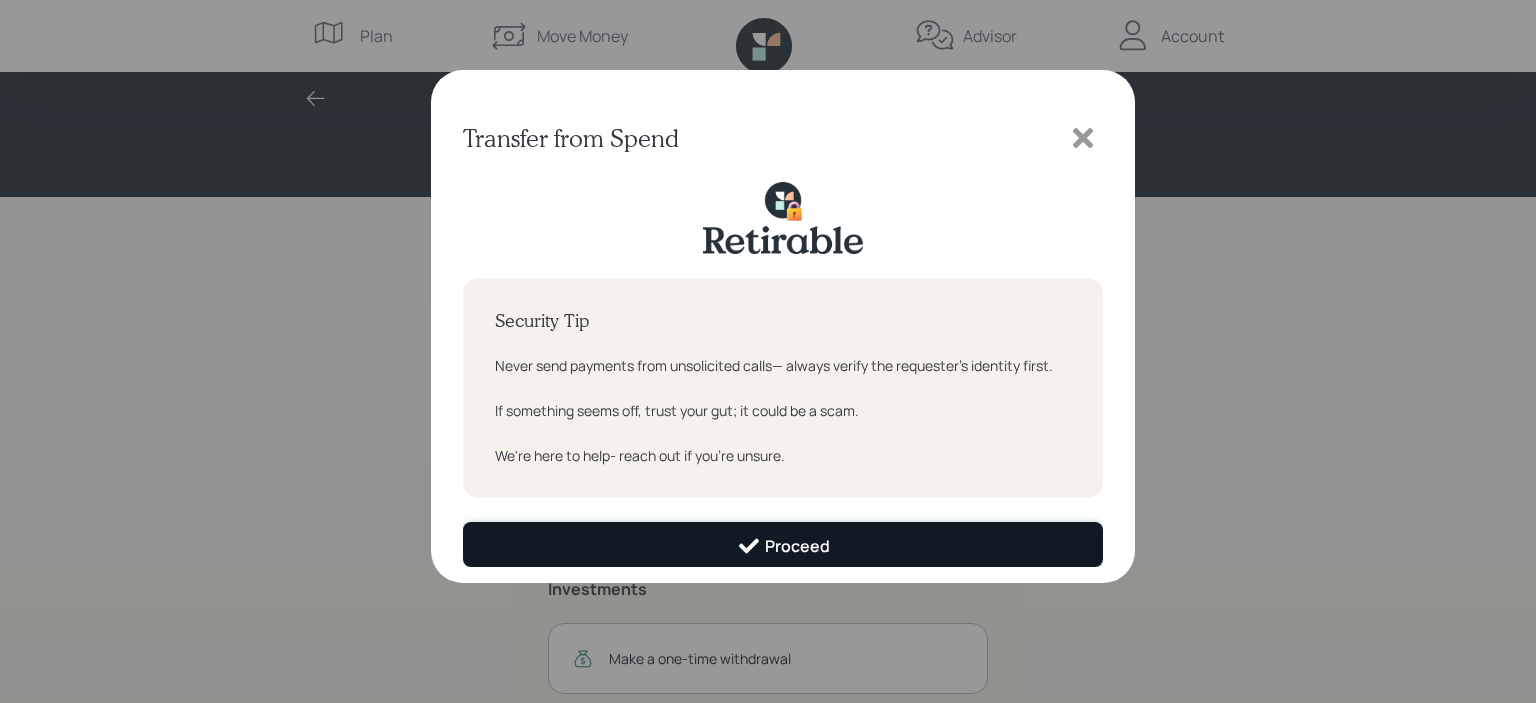 click on "Proceed" at bounding box center (783, 546) 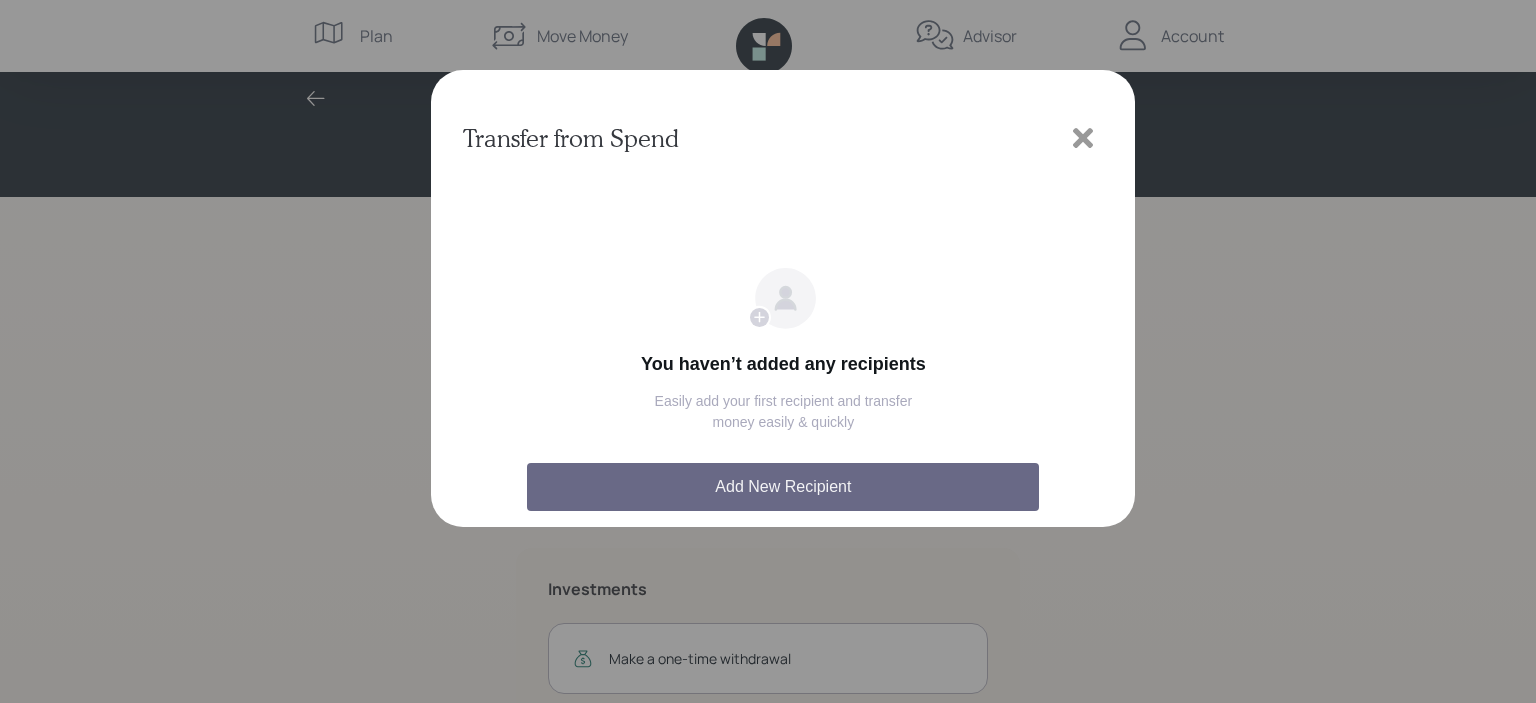 click on "Add New Recipient" at bounding box center [783, 487] 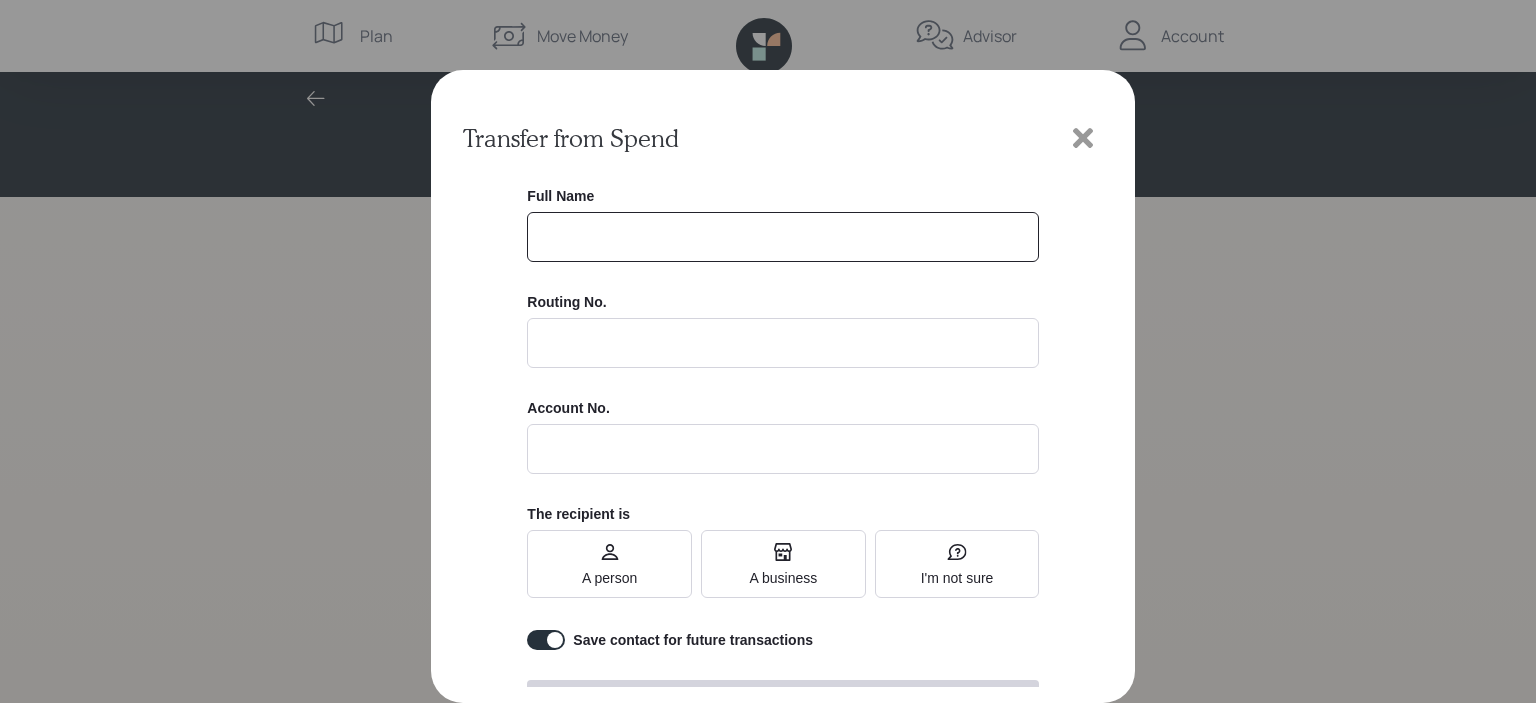 click at bounding box center (783, 237) 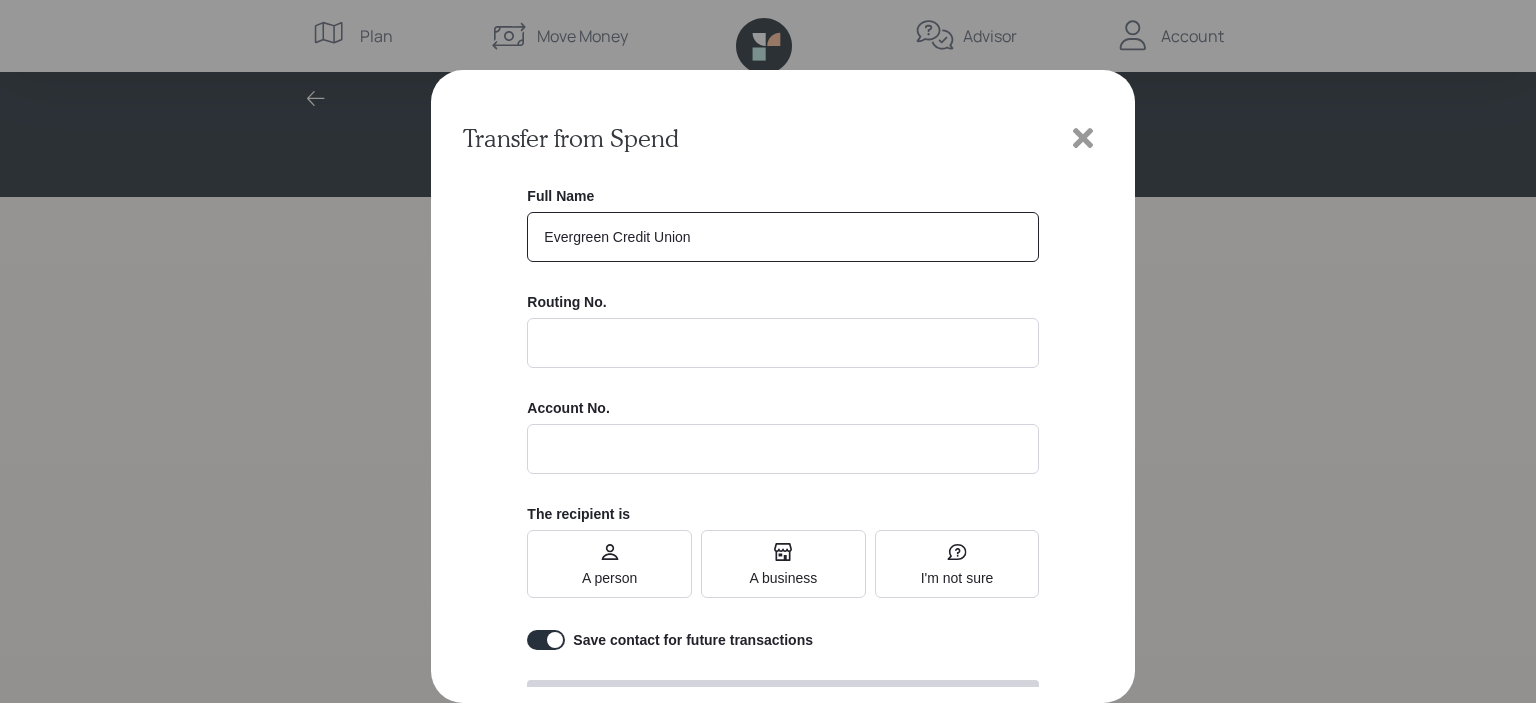 type on "Evergreen Credit Union" 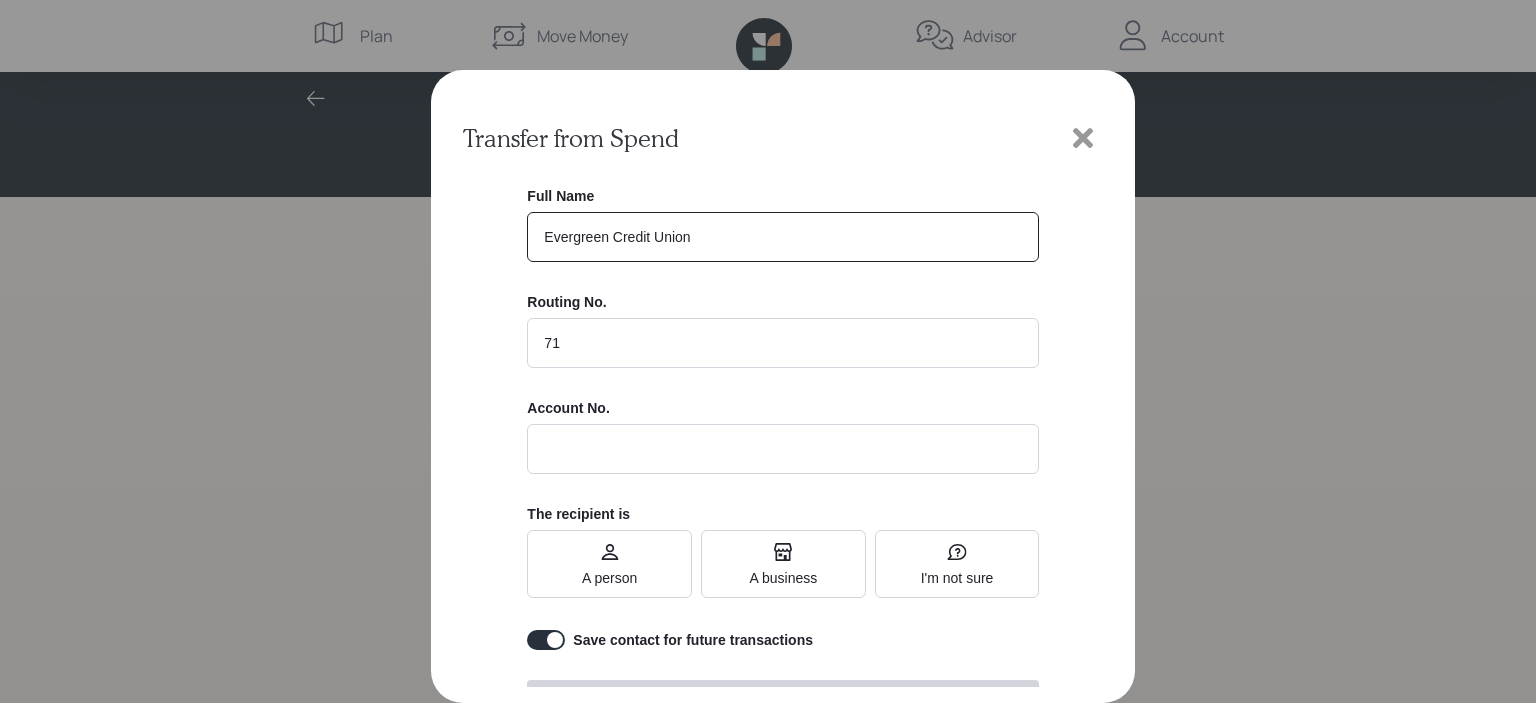 type on "7" 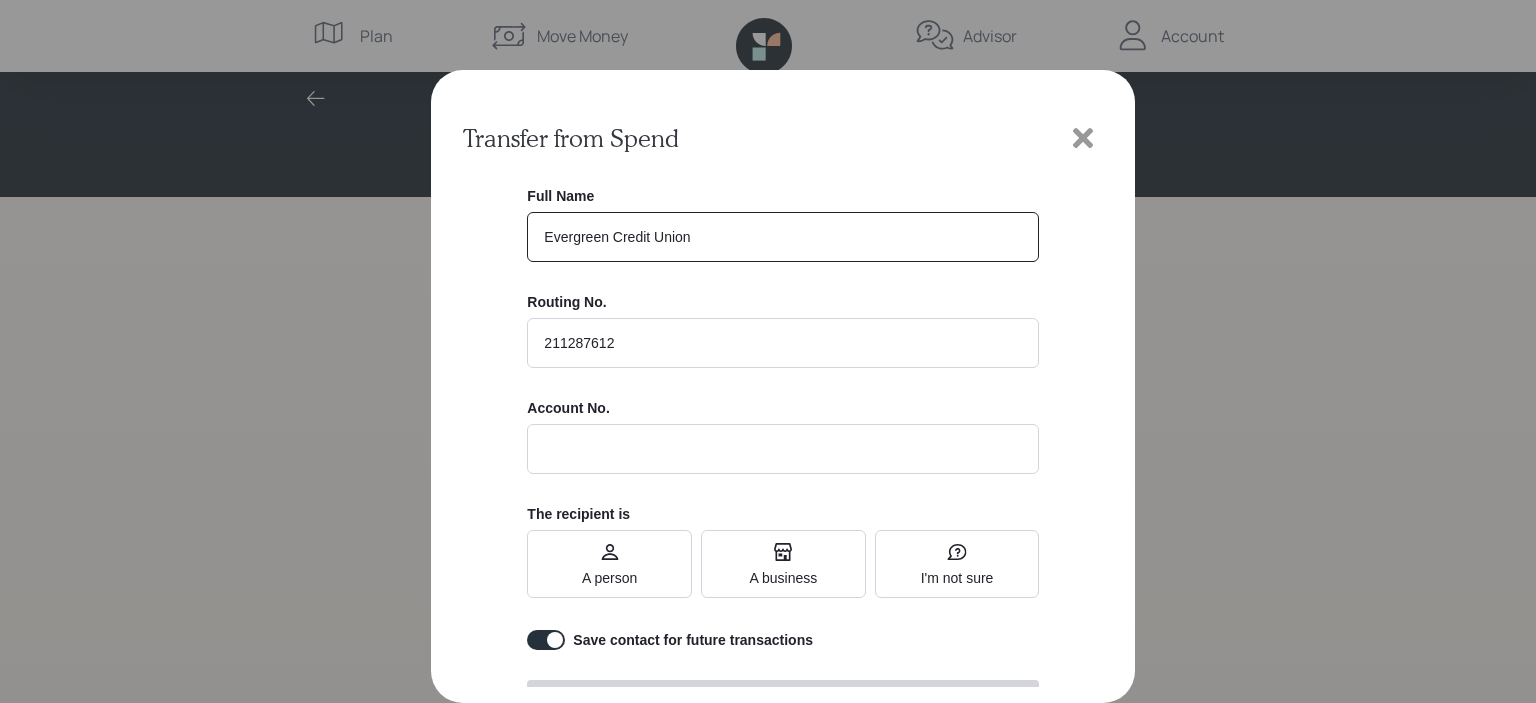 type on "211287612" 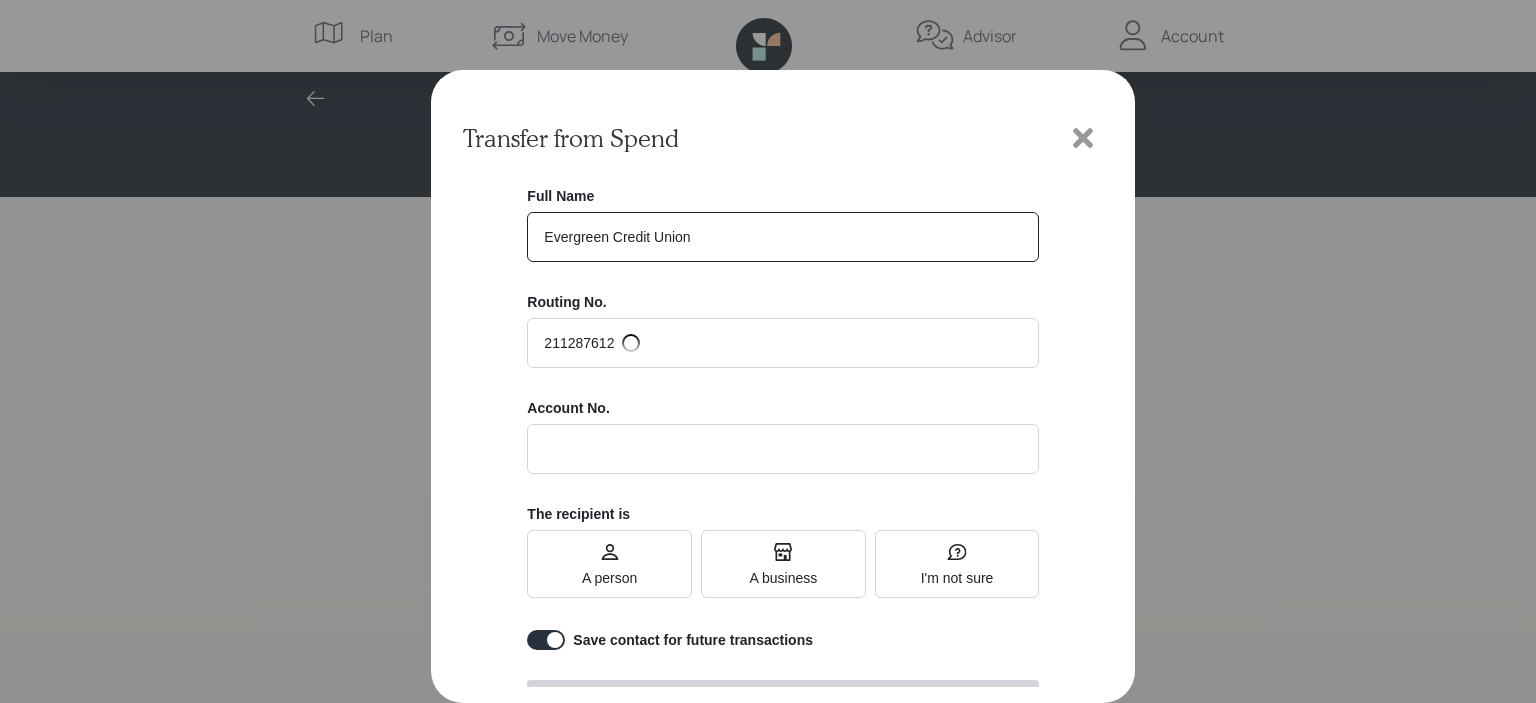 click at bounding box center [783, 449] 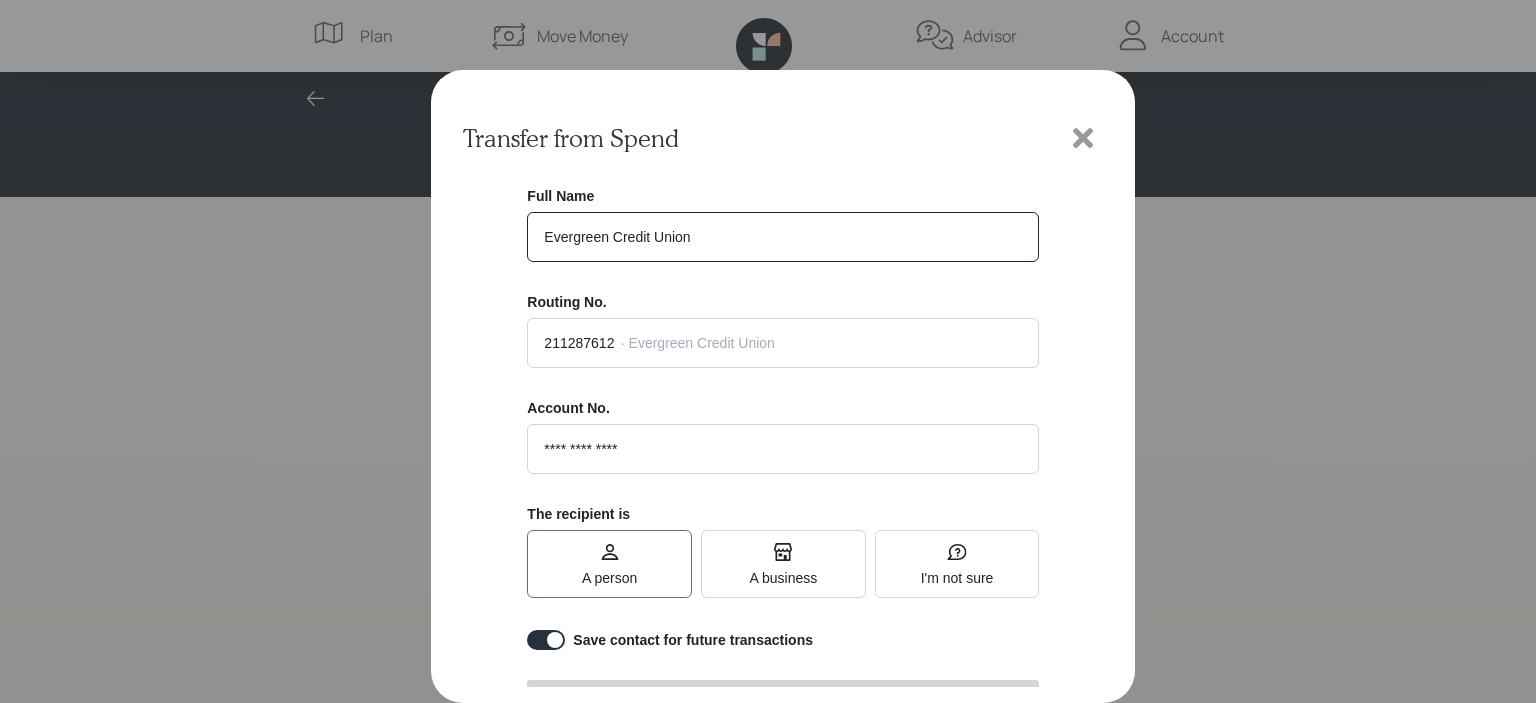 type on "**********" 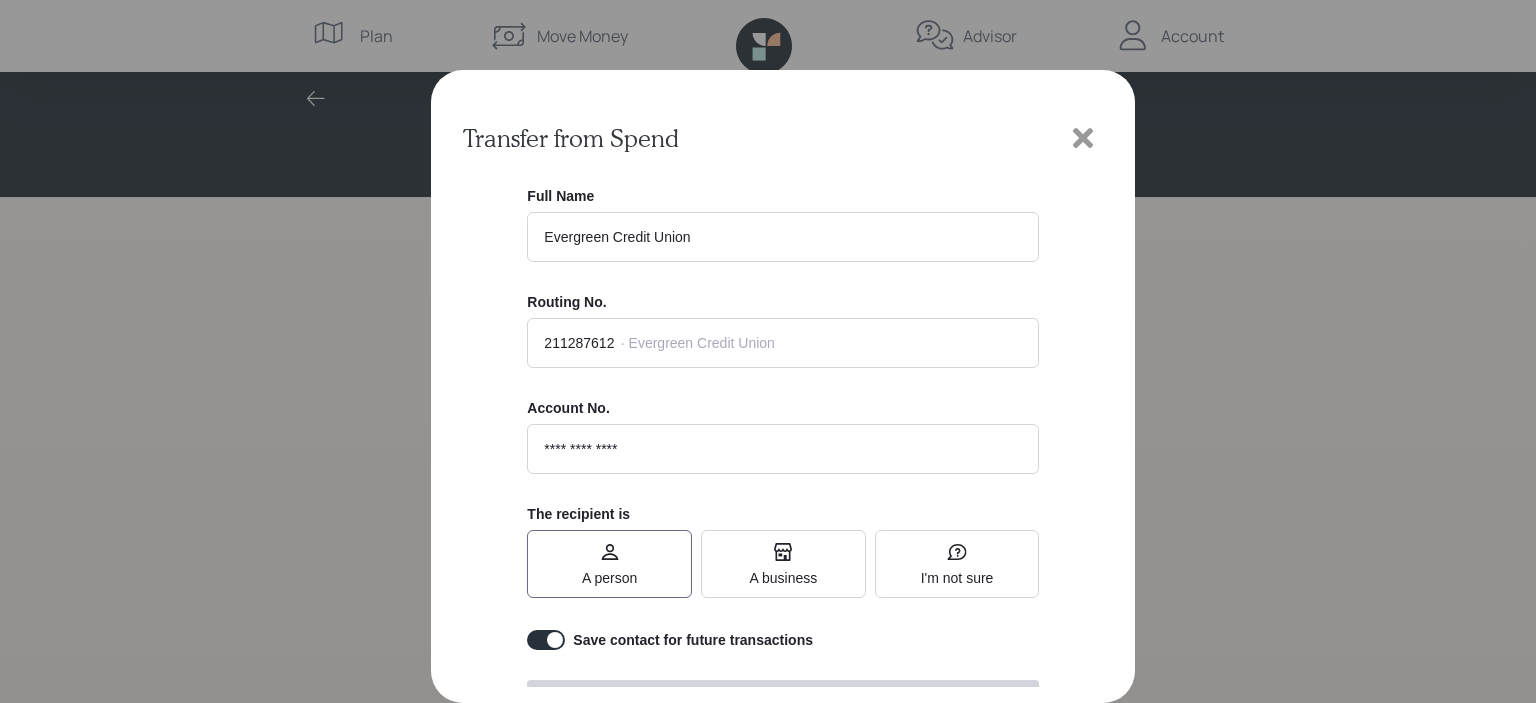click on "A person" at bounding box center (609, 564) 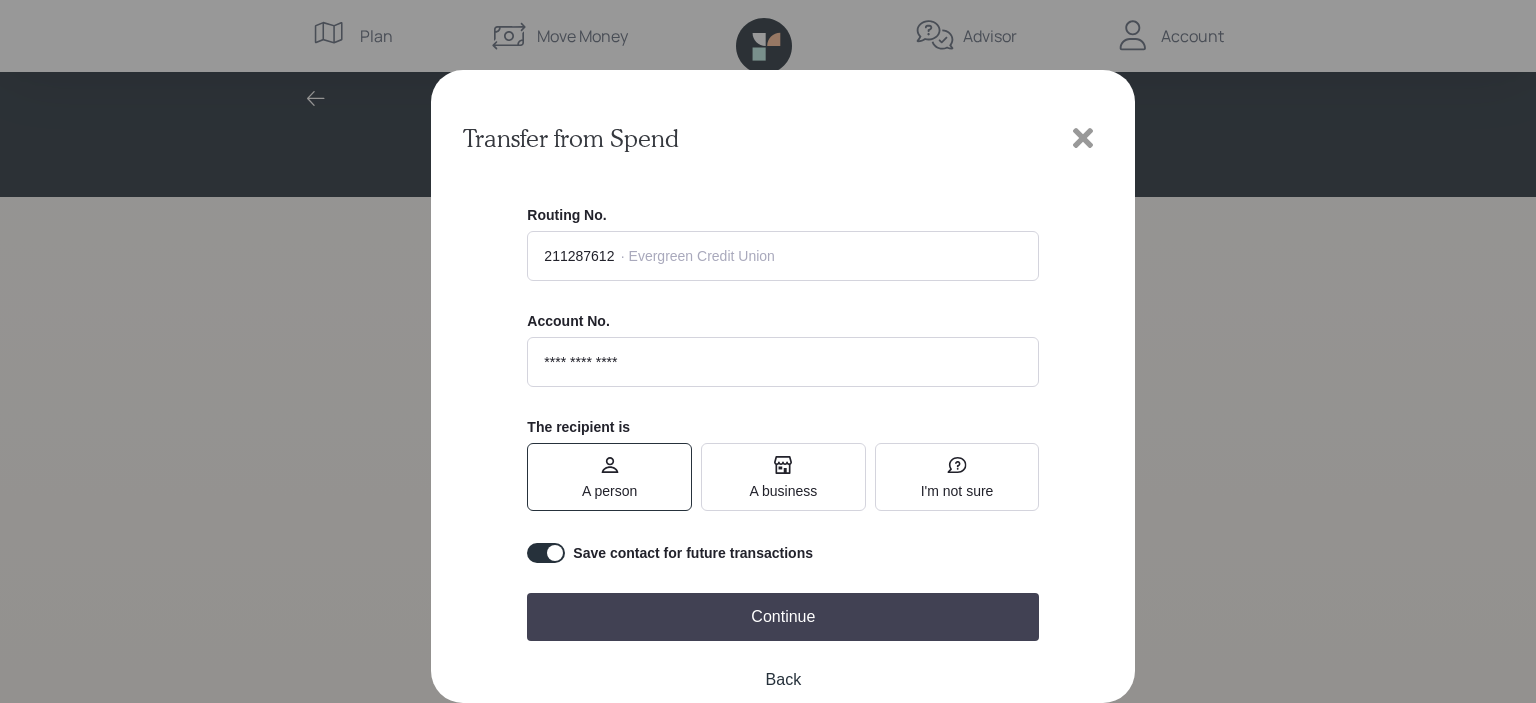 scroll, scrollTop: 110, scrollLeft: 0, axis: vertical 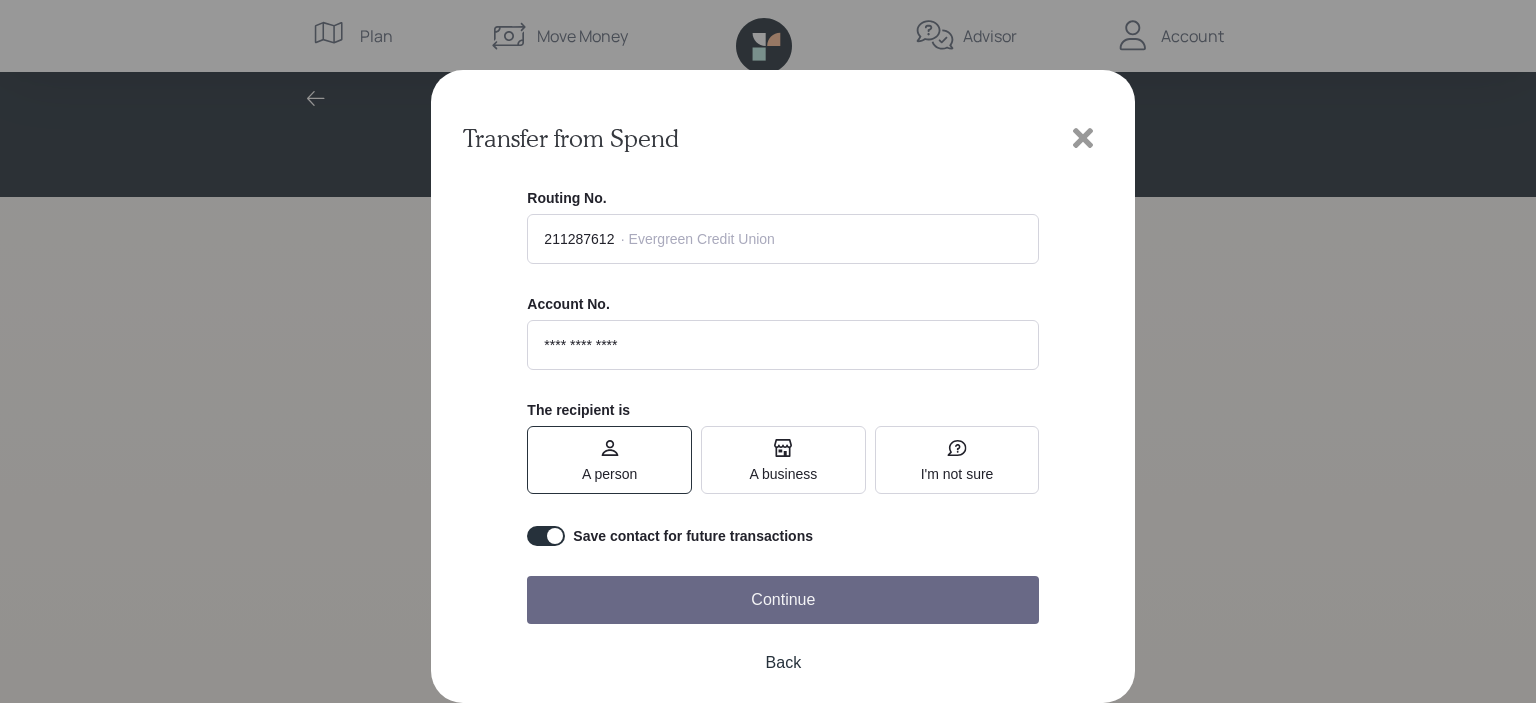 click on "Continue" at bounding box center [783, 600] 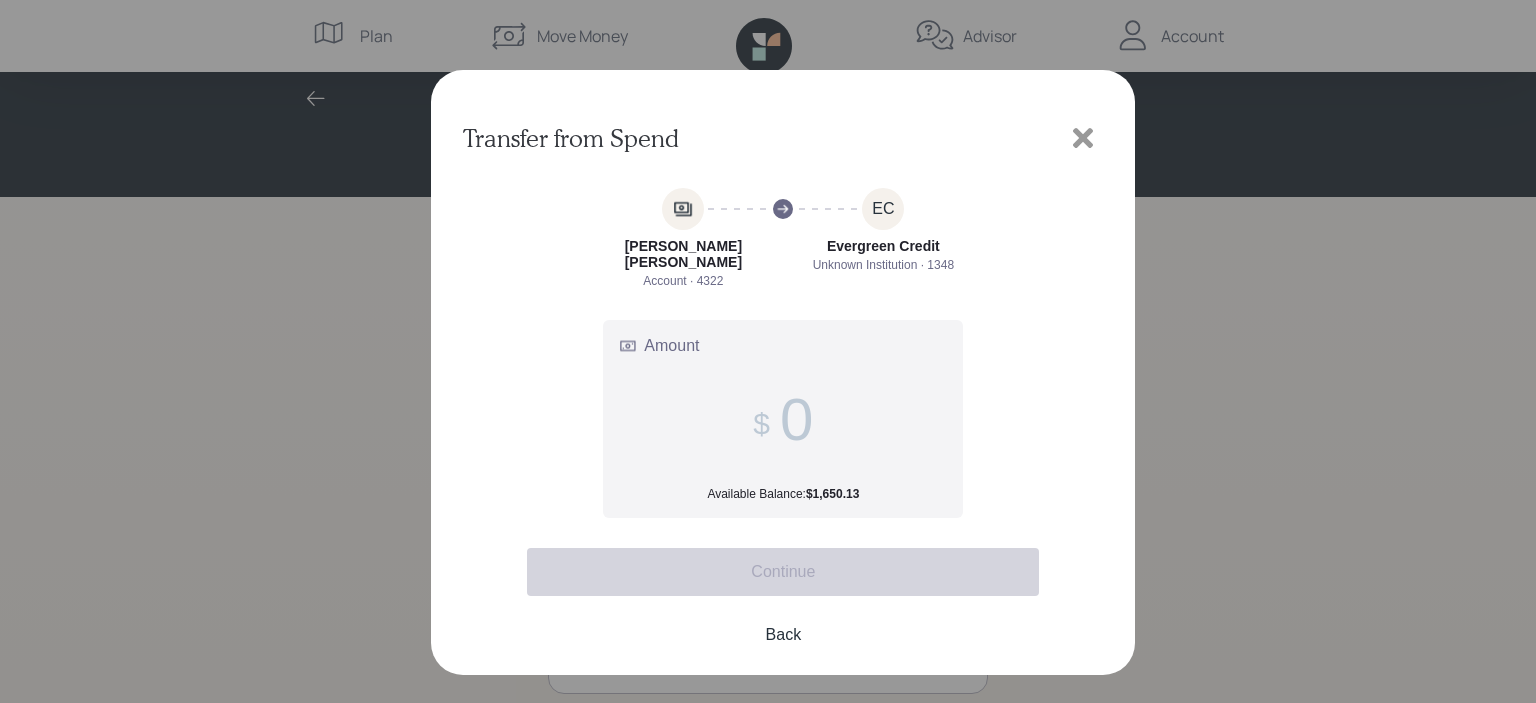 scroll, scrollTop: 0, scrollLeft: 0, axis: both 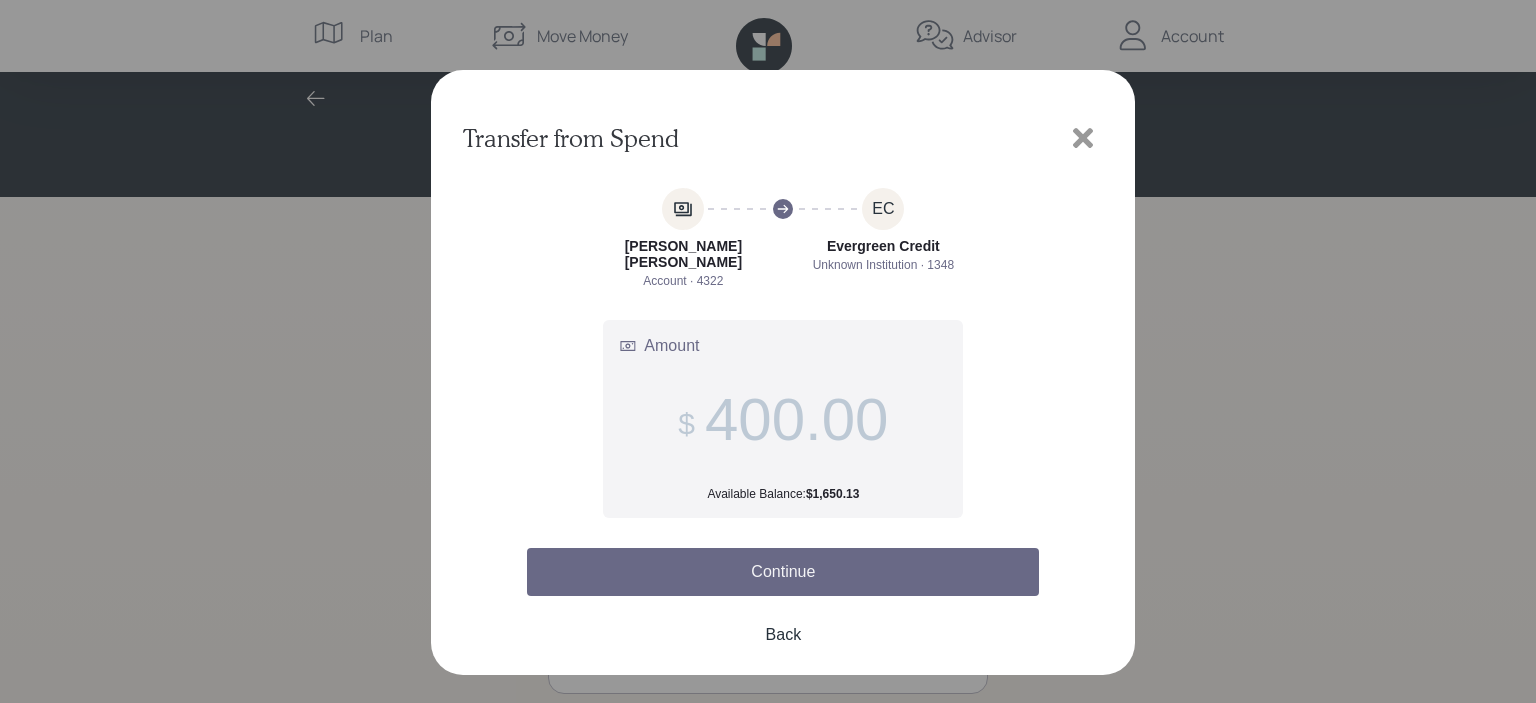 type on "400.00" 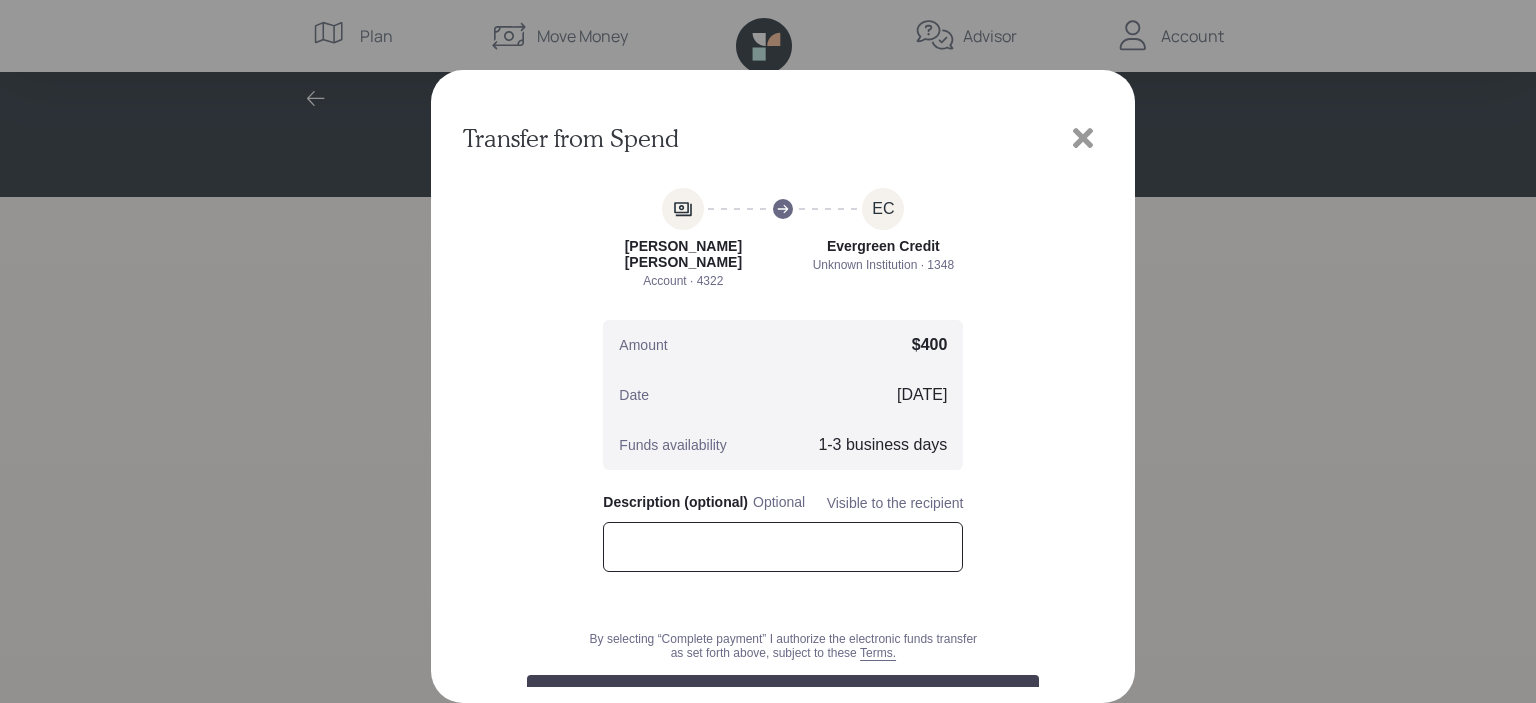 click at bounding box center (783, 547) 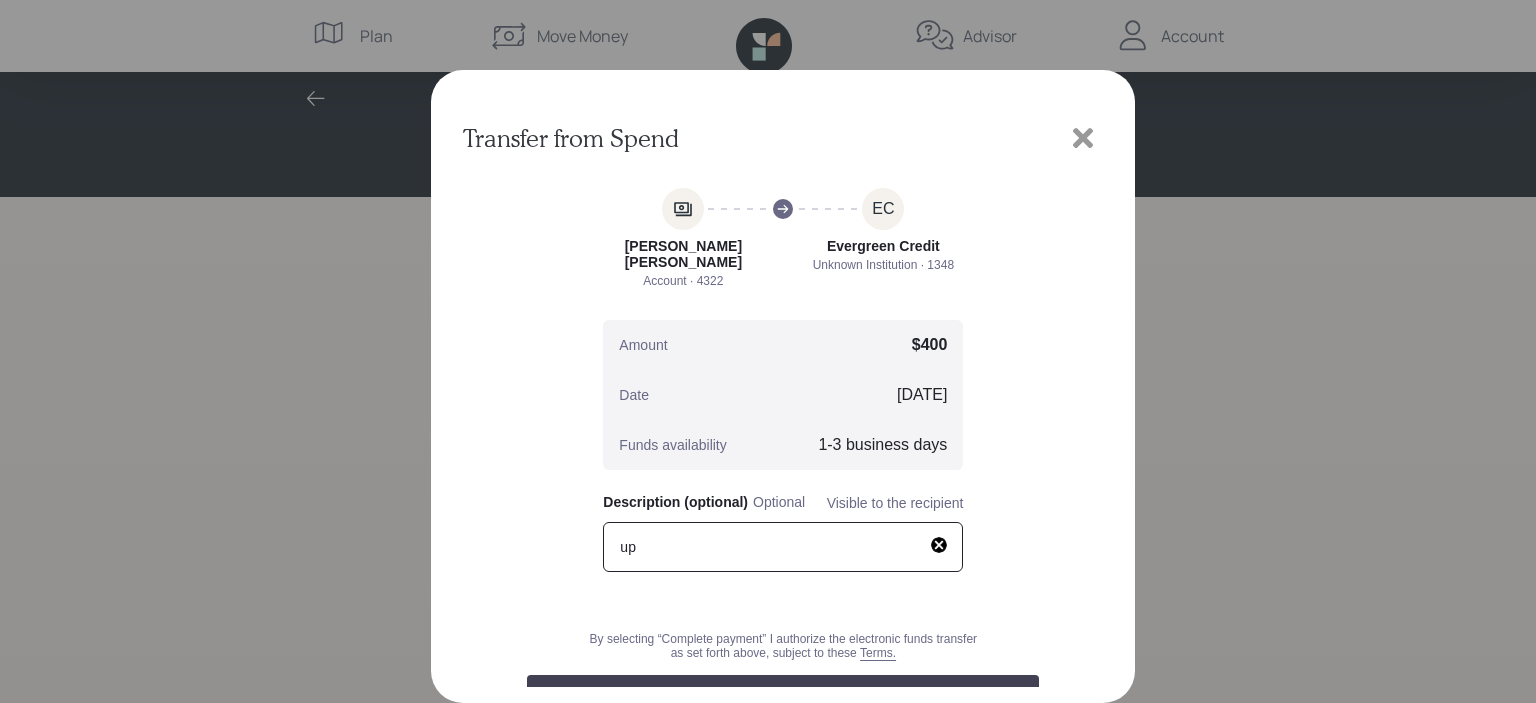 type on "u" 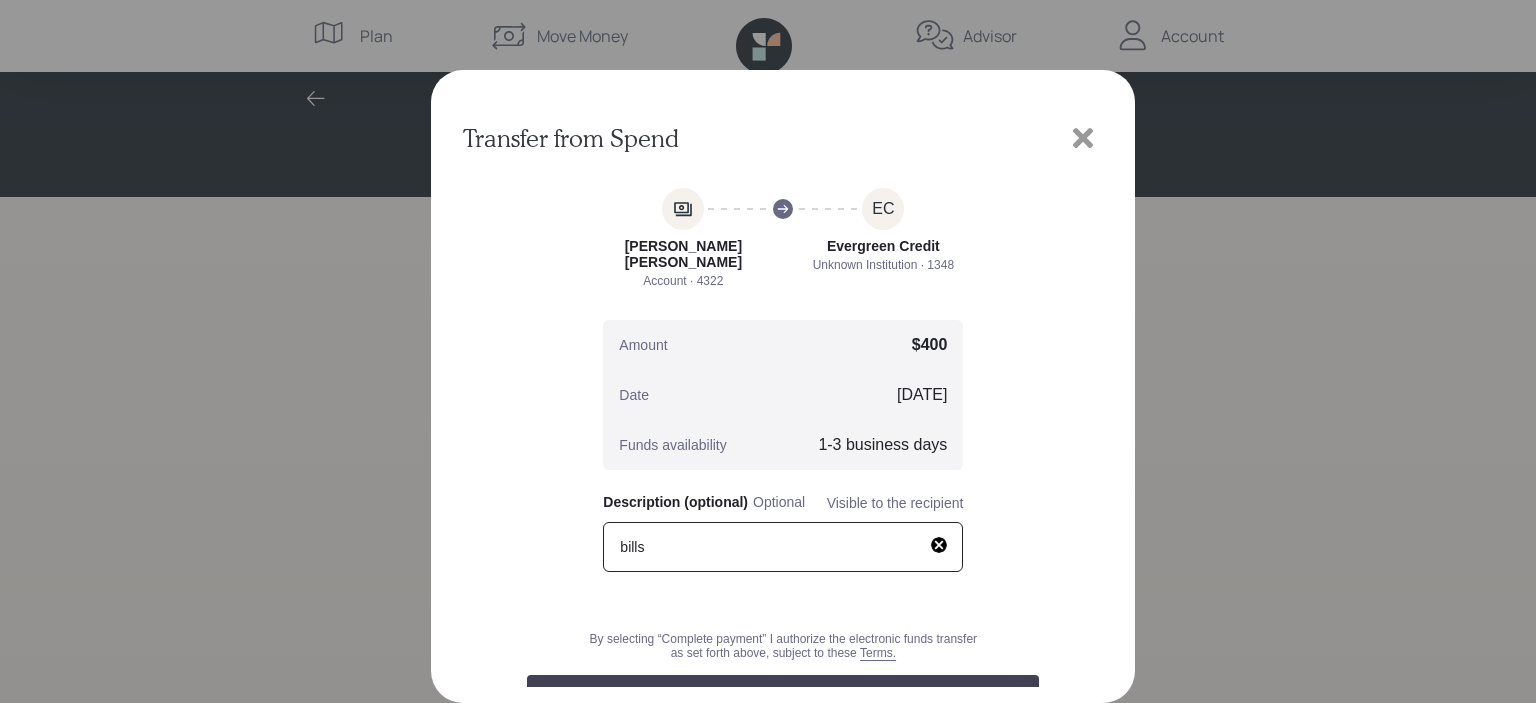 type on "bills" 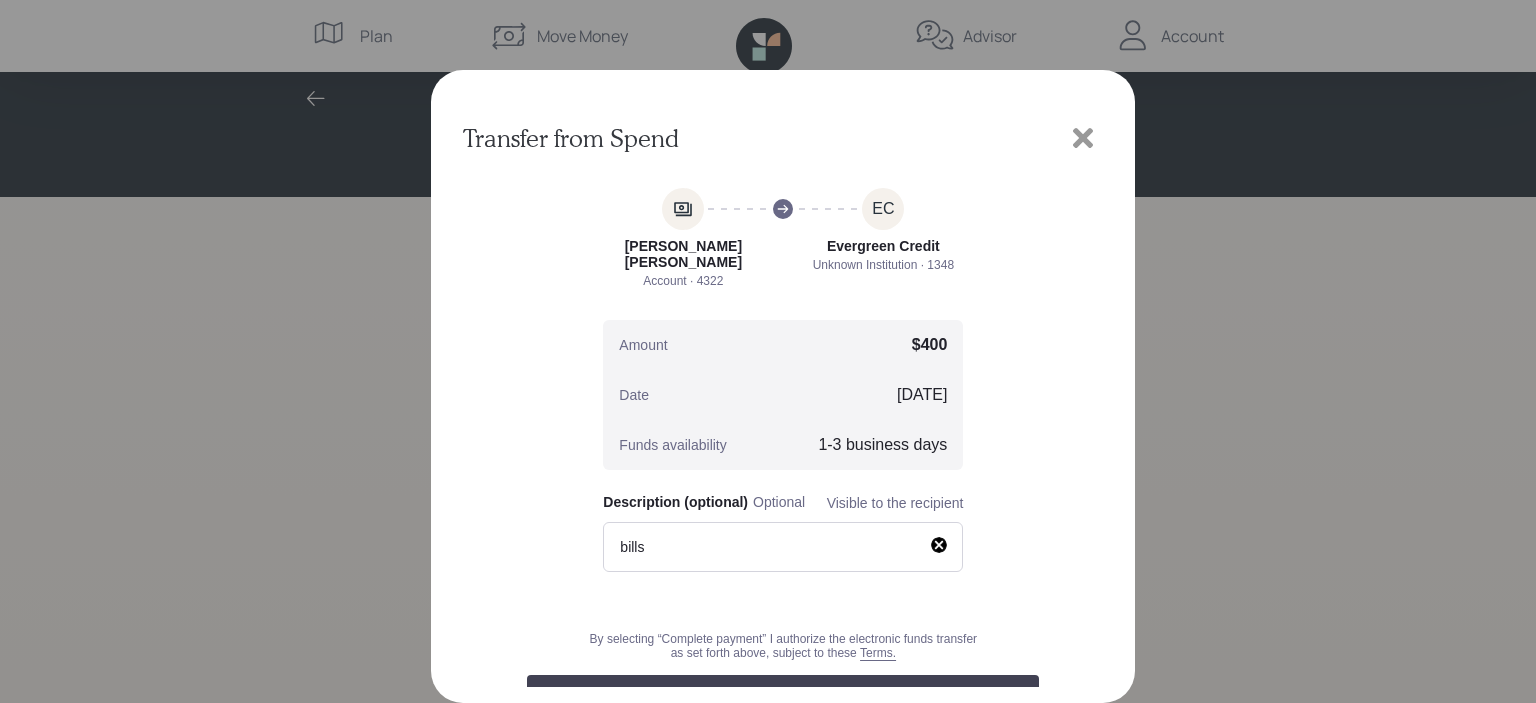 click on "Transfer from Spend" at bounding box center (768, 351) 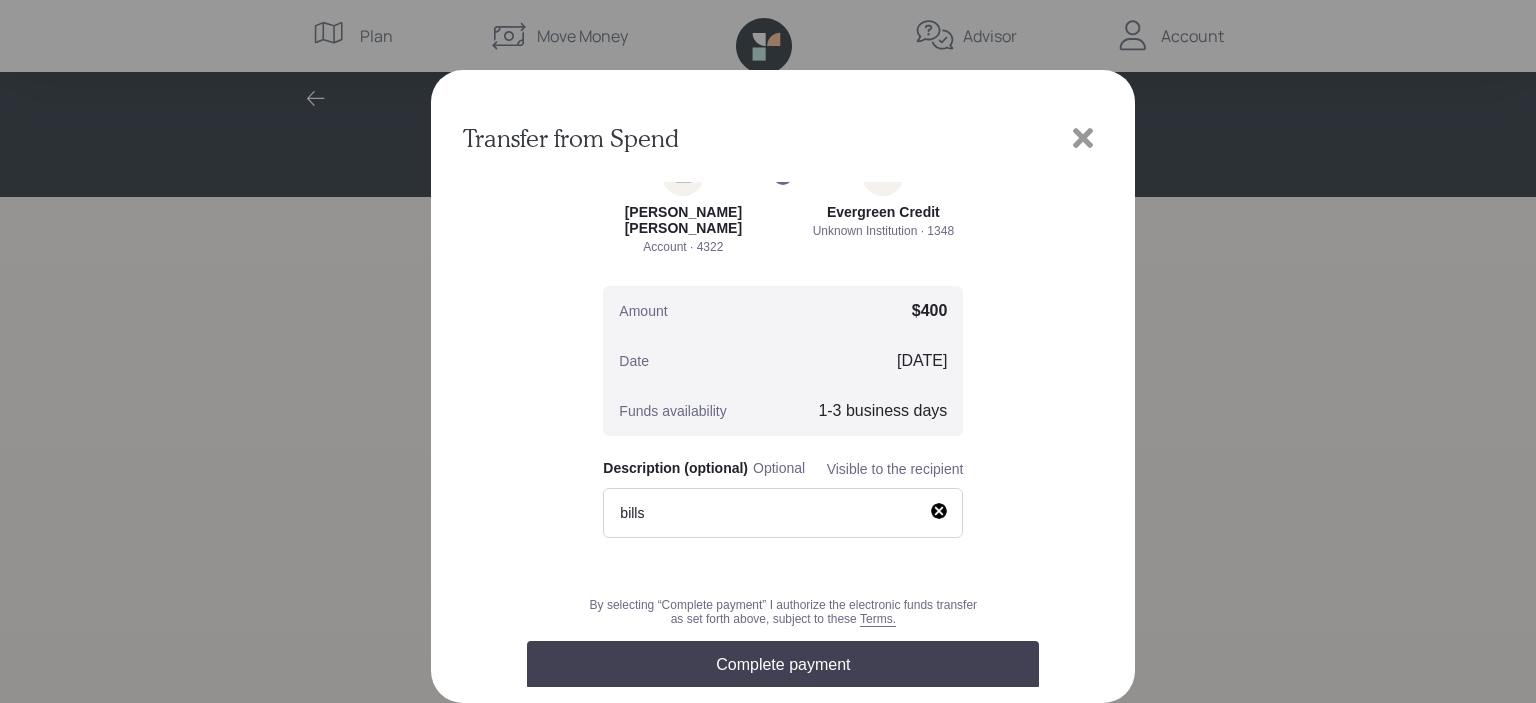 scroll, scrollTop: 77, scrollLeft: 0, axis: vertical 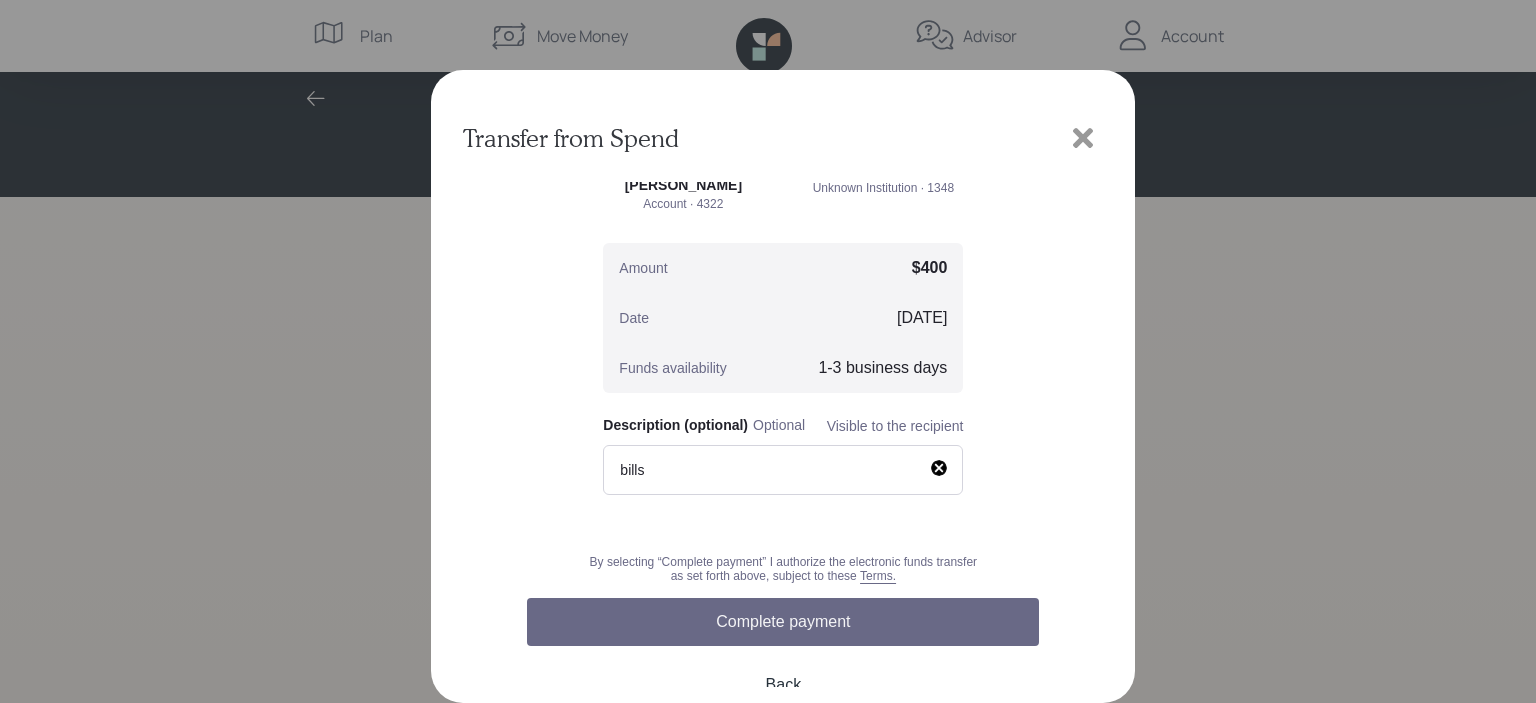 click on "Complete payment" at bounding box center (783, 622) 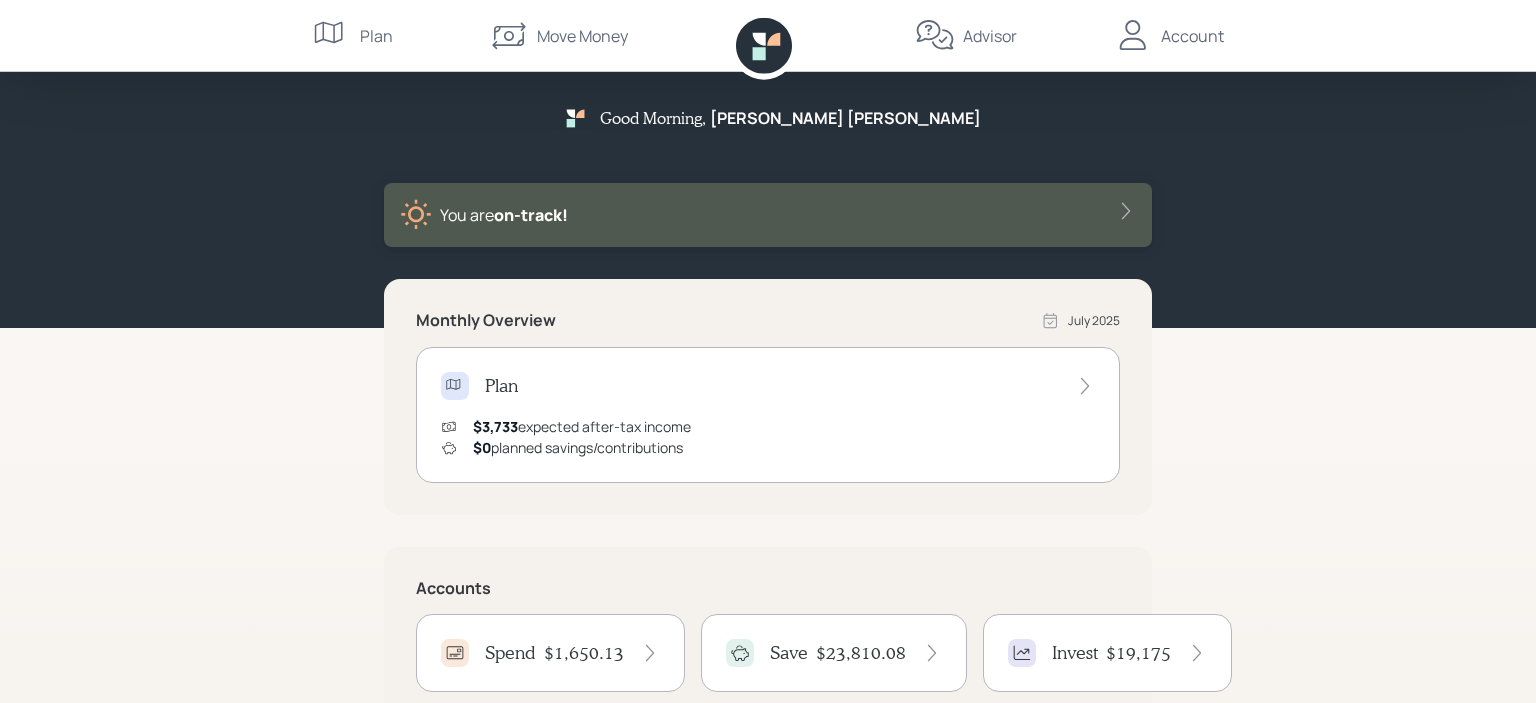 scroll, scrollTop: 0, scrollLeft: 0, axis: both 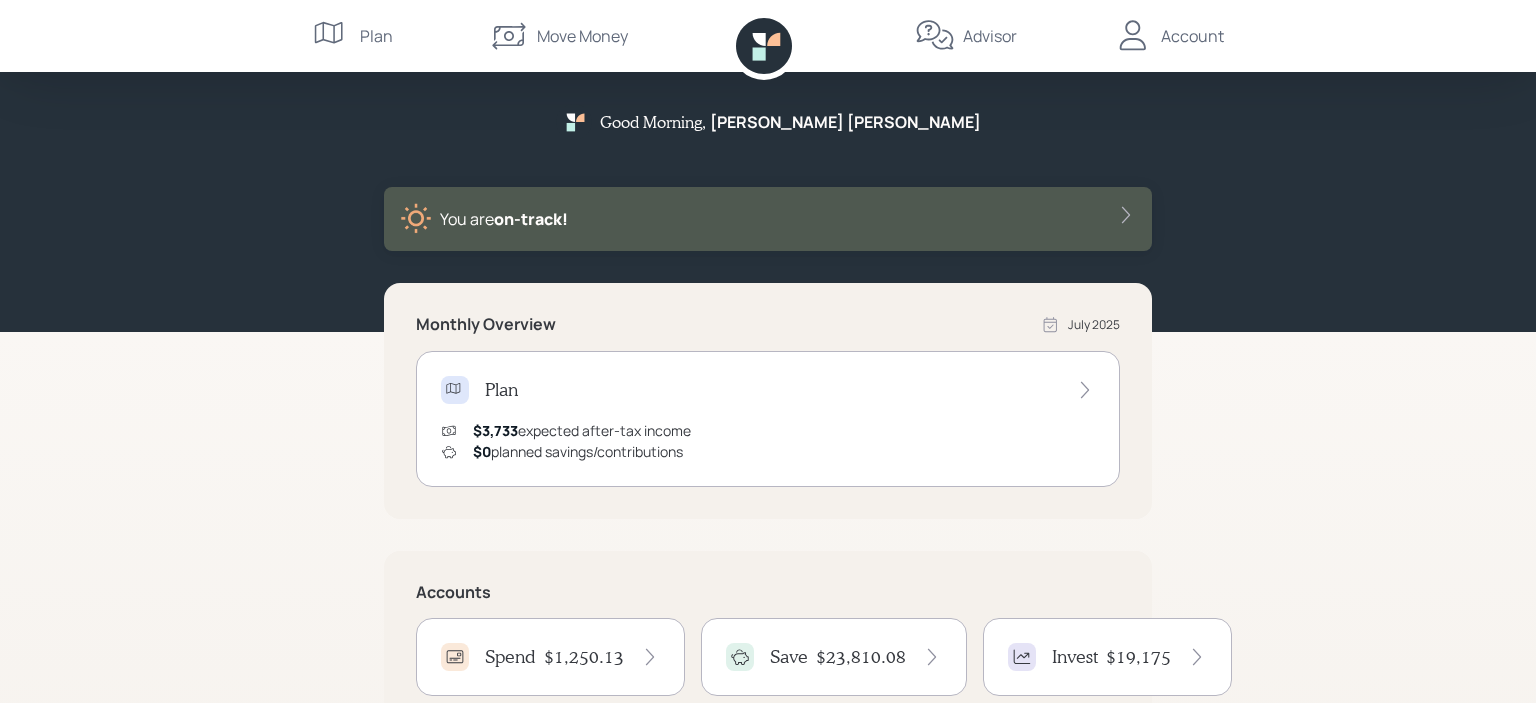click on "Account" at bounding box center (1192, 36) 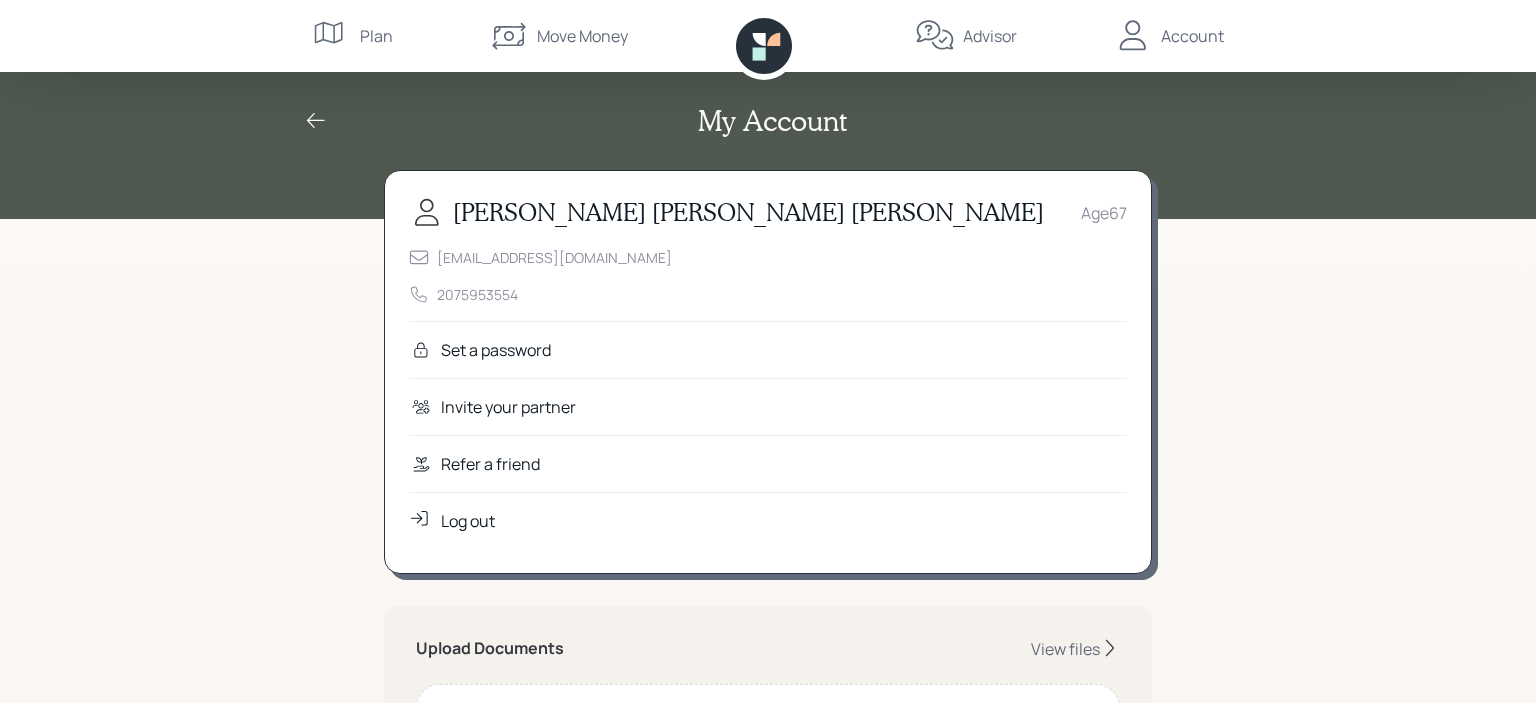 click on "Log out" at bounding box center [468, 521] 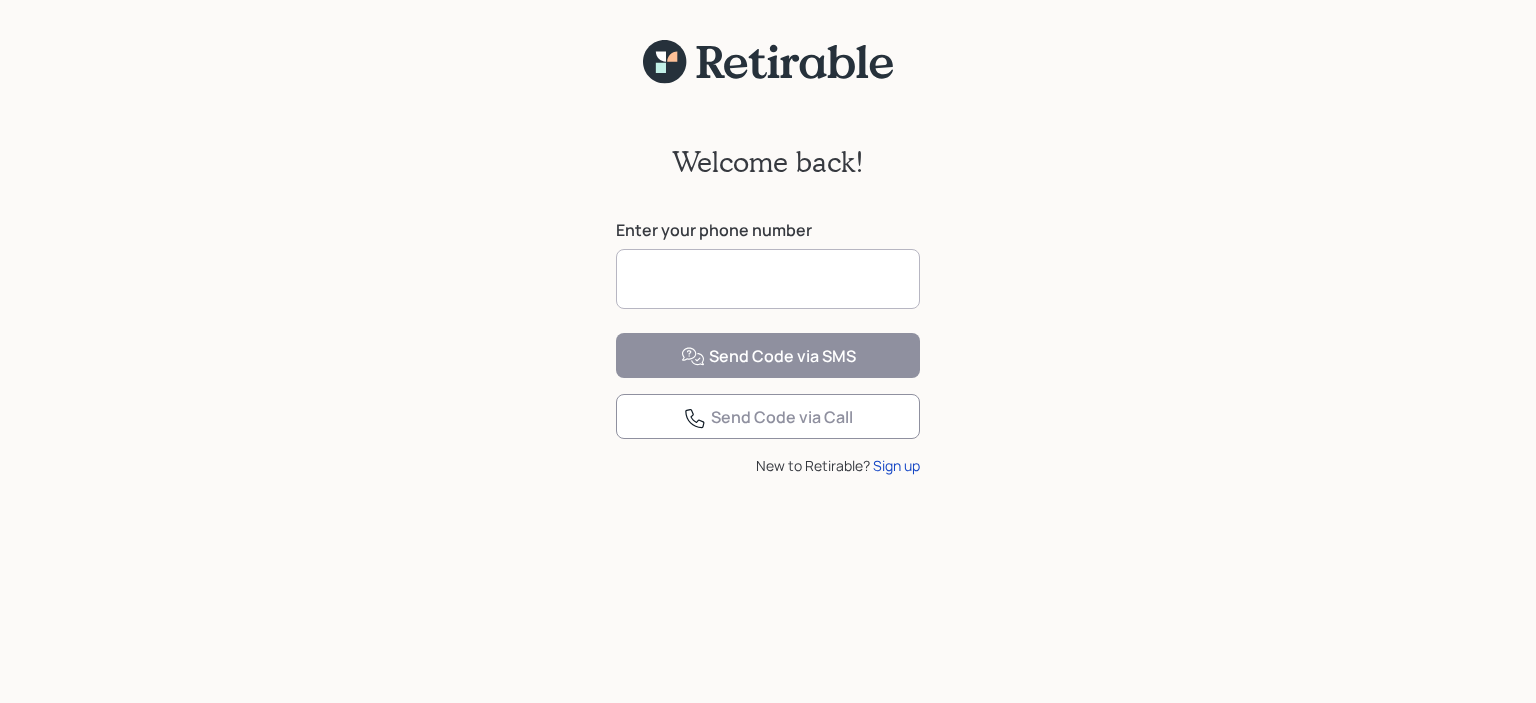 scroll, scrollTop: 0, scrollLeft: 0, axis: both 